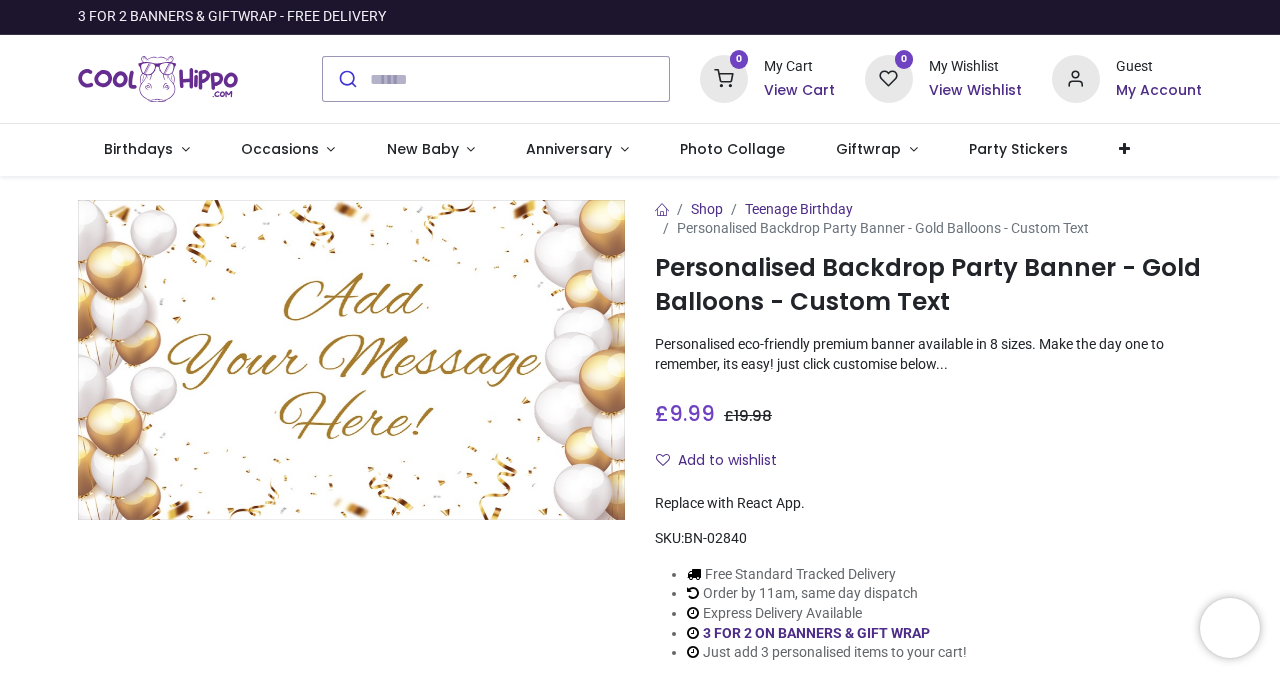 scroll, scrollTop: 0, scrollLeft: 0, axis: both 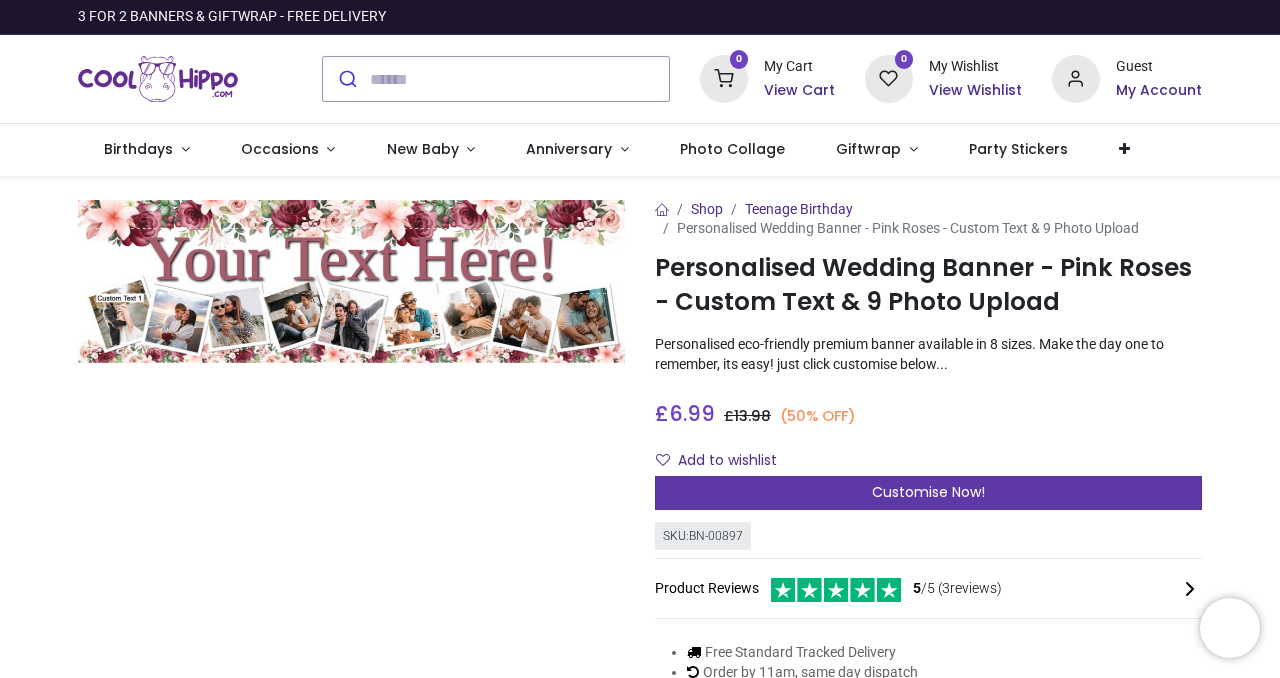 click on "Customise Now!" at bounding box center [928, 493] 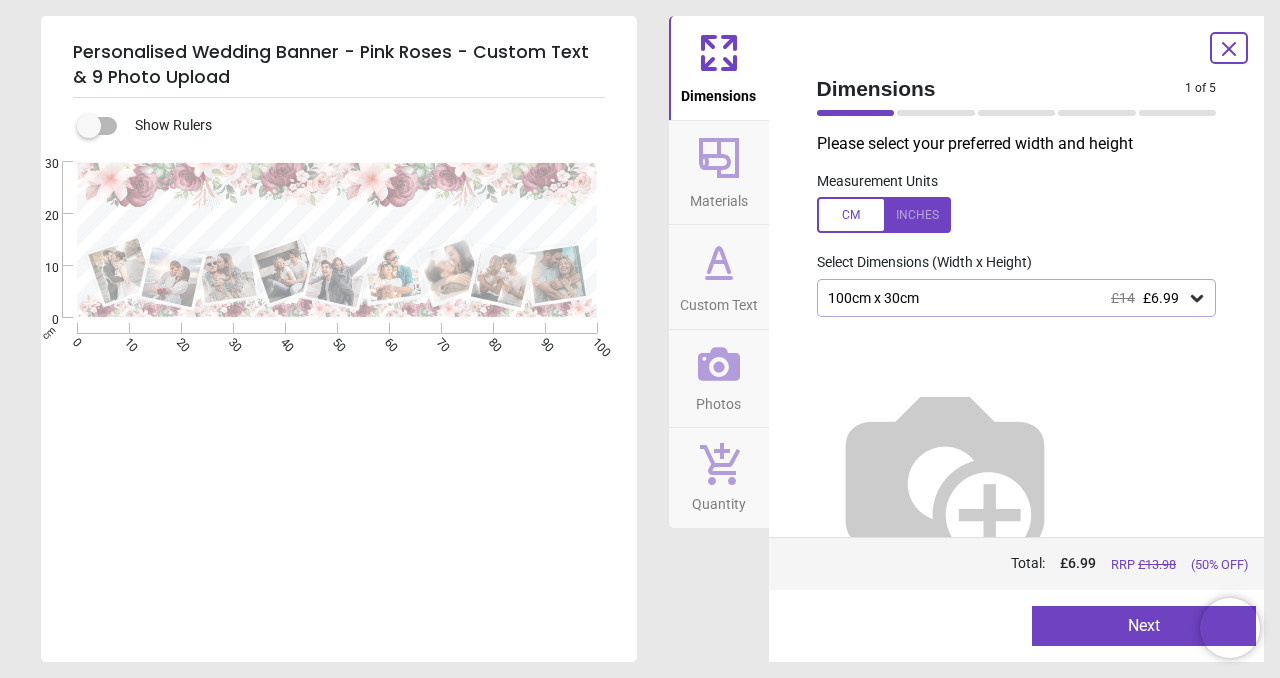 click on "Next" at bounding box center [1144, 626] 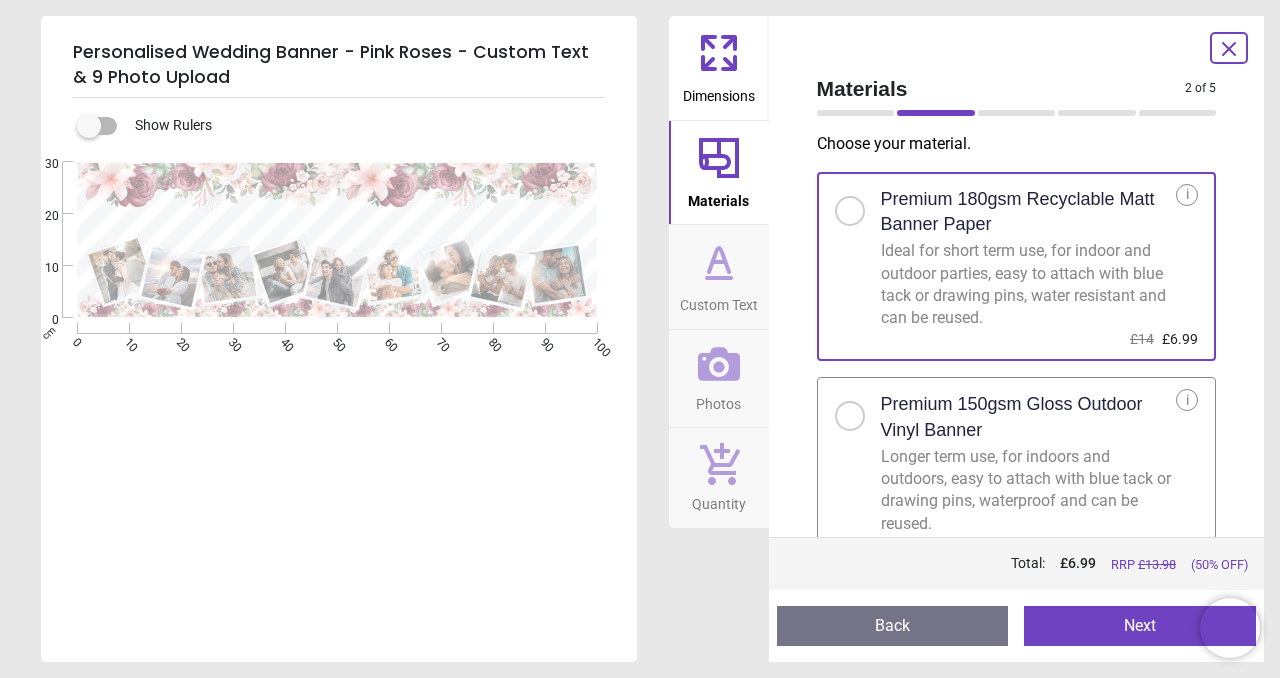 click on "Next" at bounding box center [1140, 626] 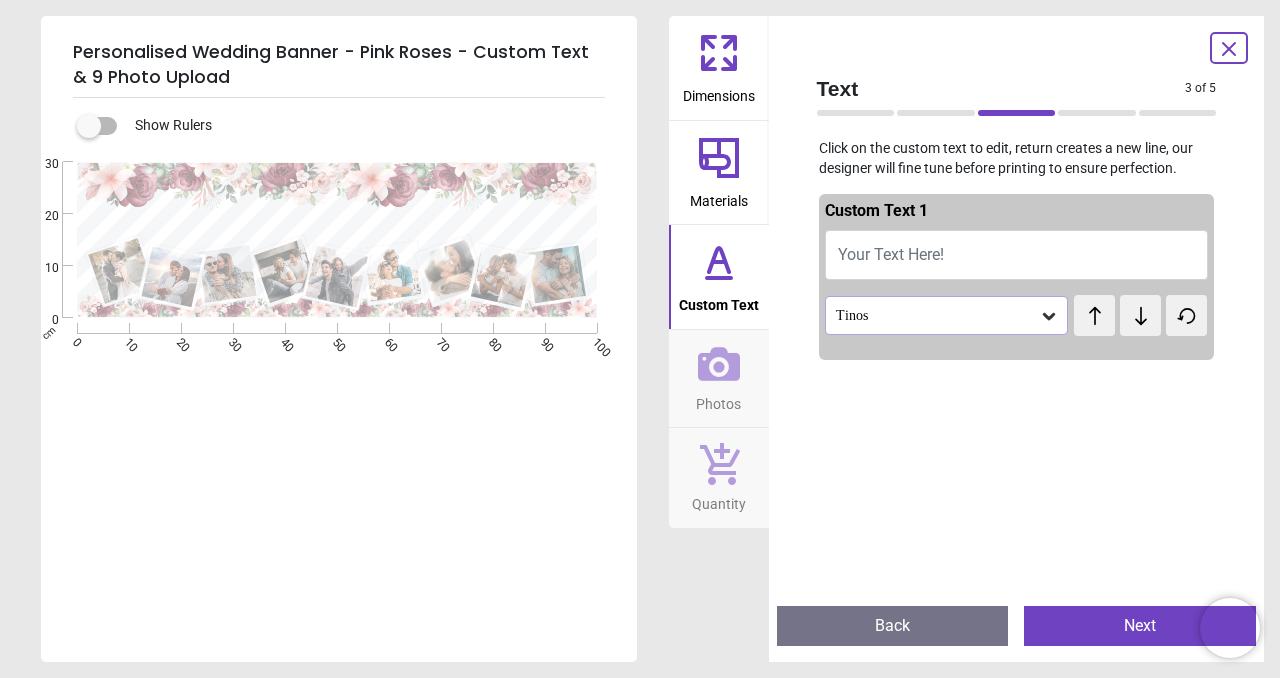 click on "Your Text Here!" at bounding box center (891, 254) 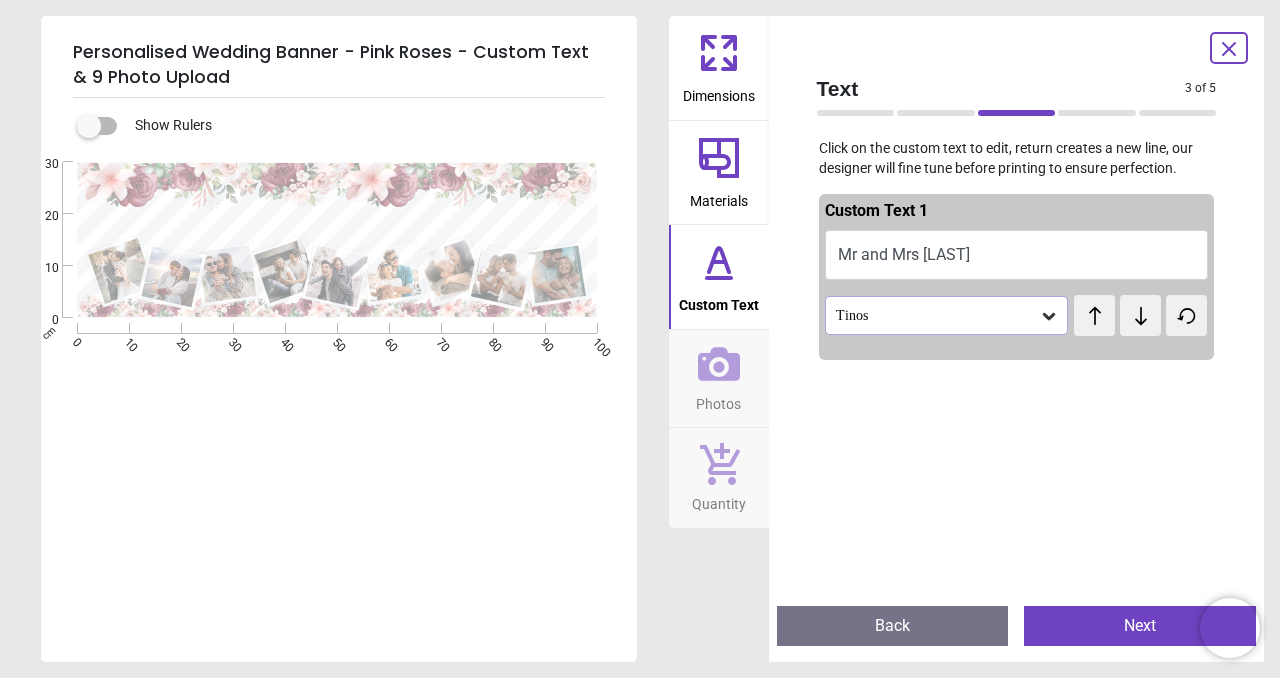 type on "**********" 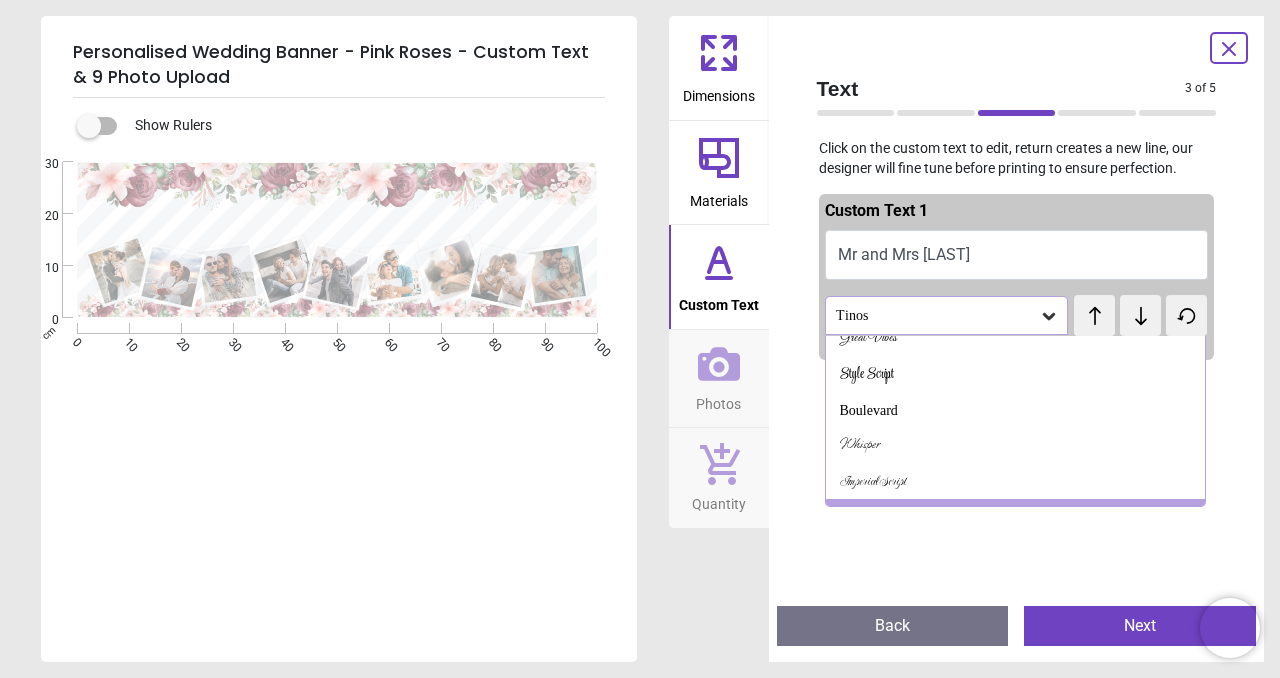 scroll, scrollTop: 186, scrollLeft: 0, axis: vertical 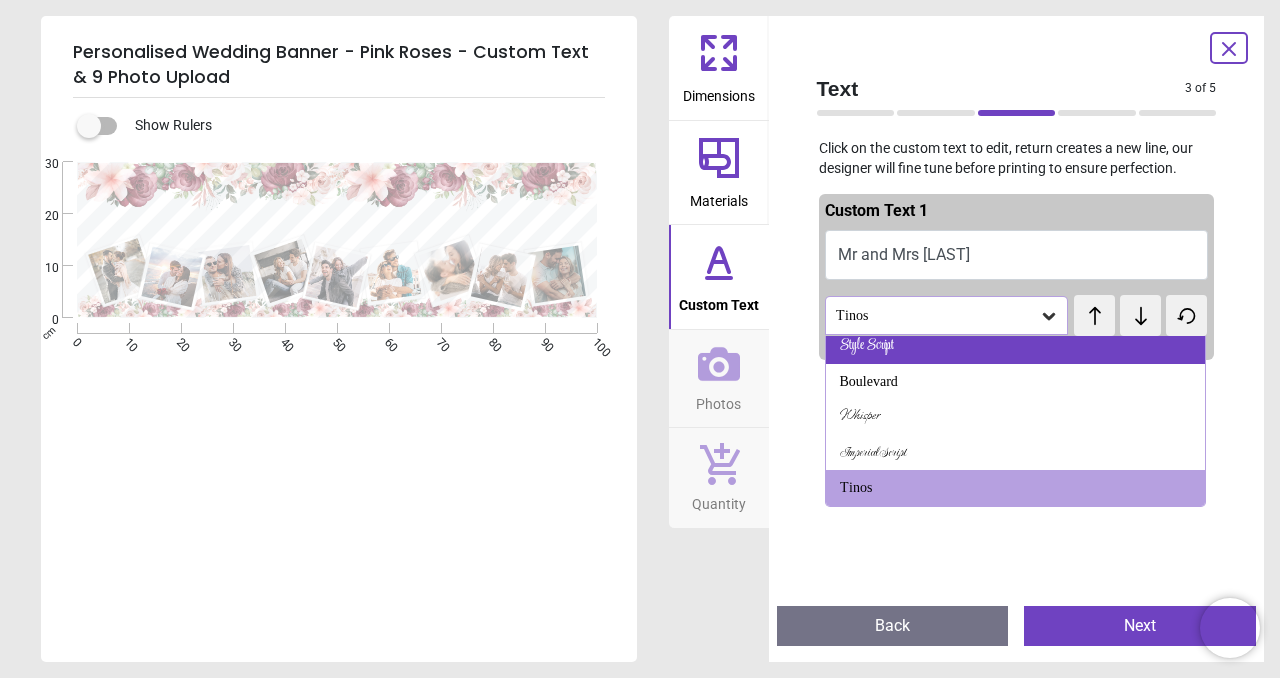 click on "Style Script" at bounding box center [1016, 346] 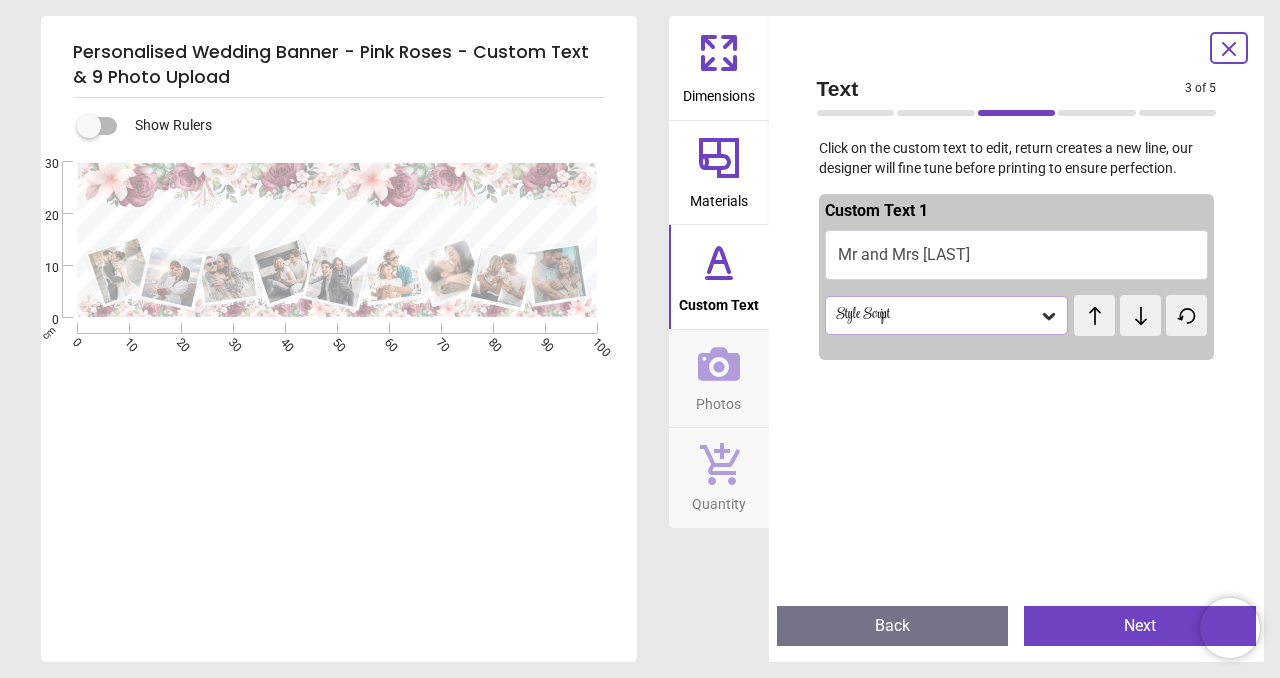 click 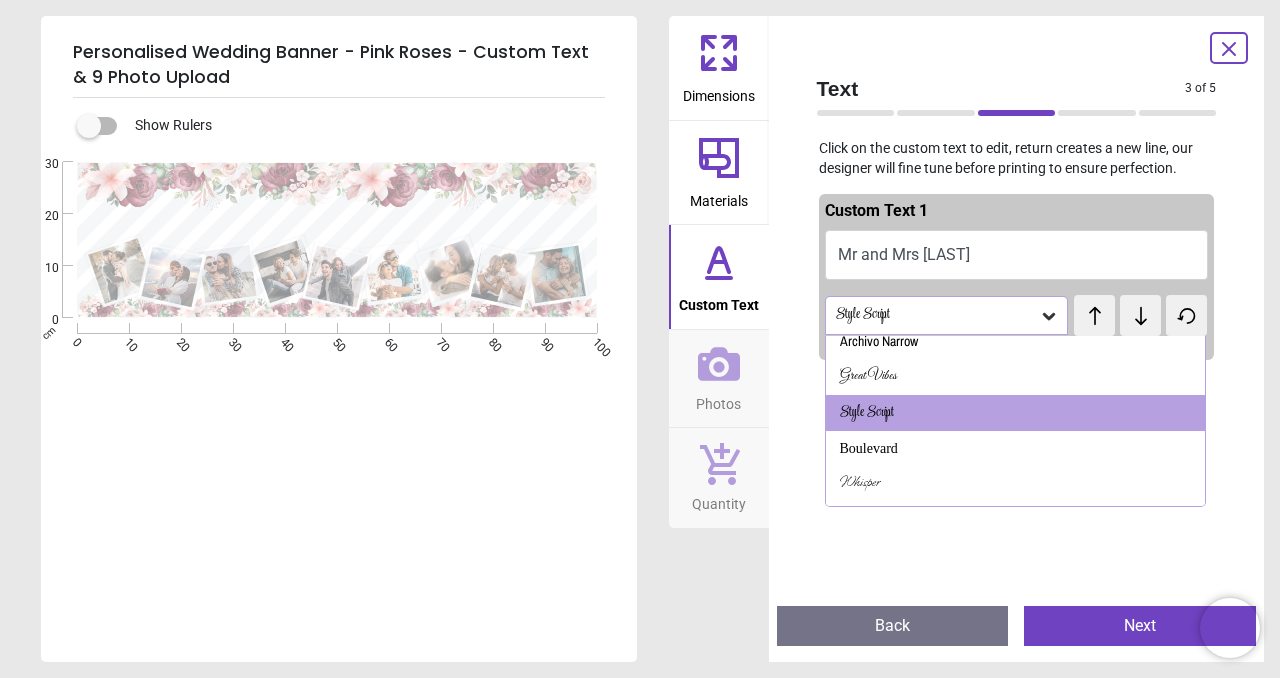 scroll, scrollTop: 186, scrollLeft: 0, axis: vertical 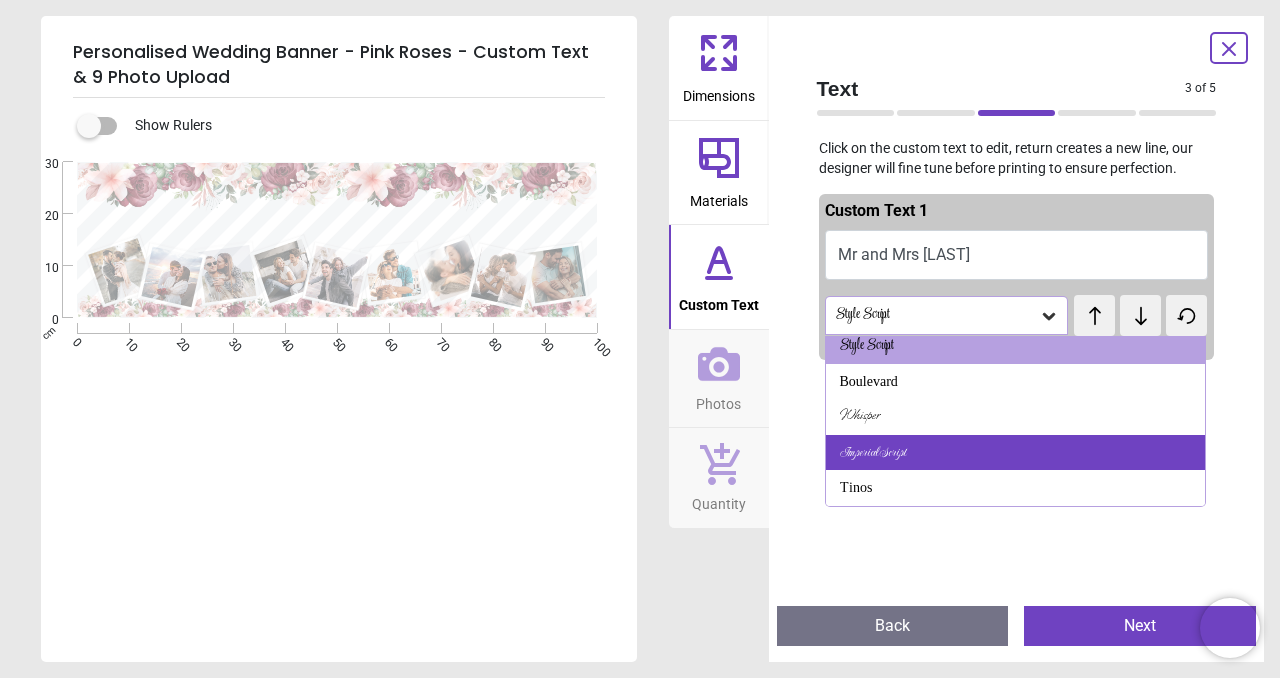 click on "Imperial Script" at bounding box center (1016, 453) 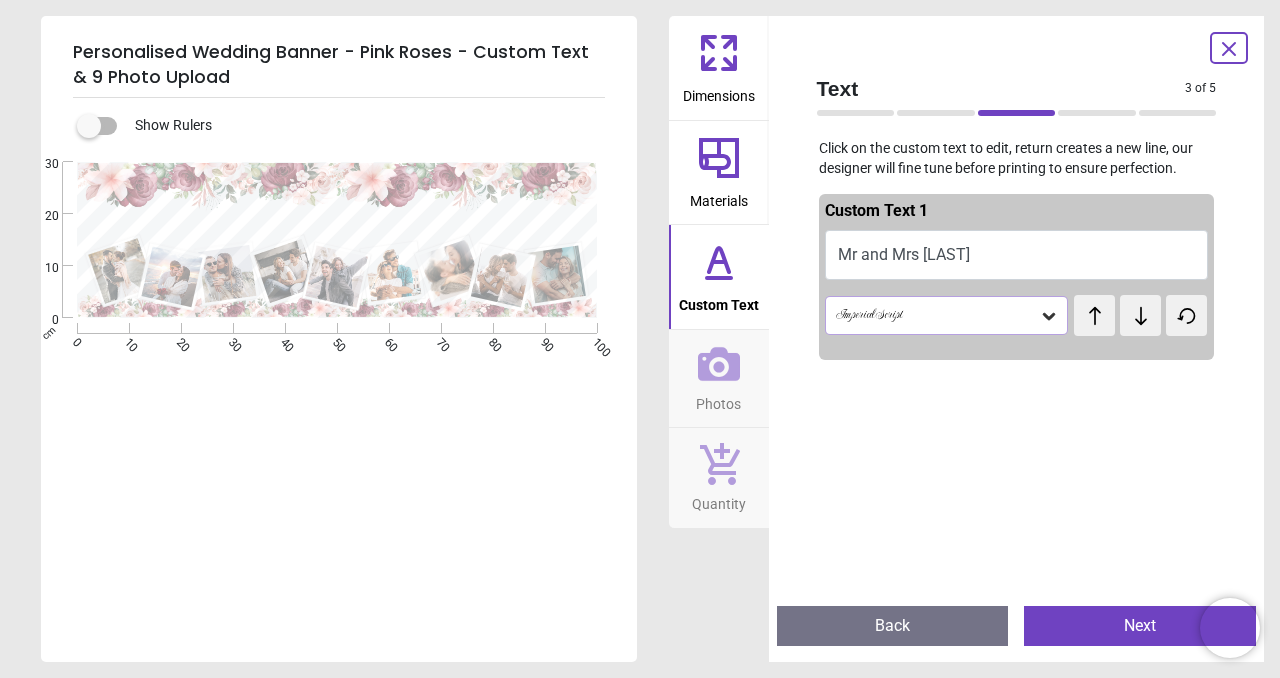 click 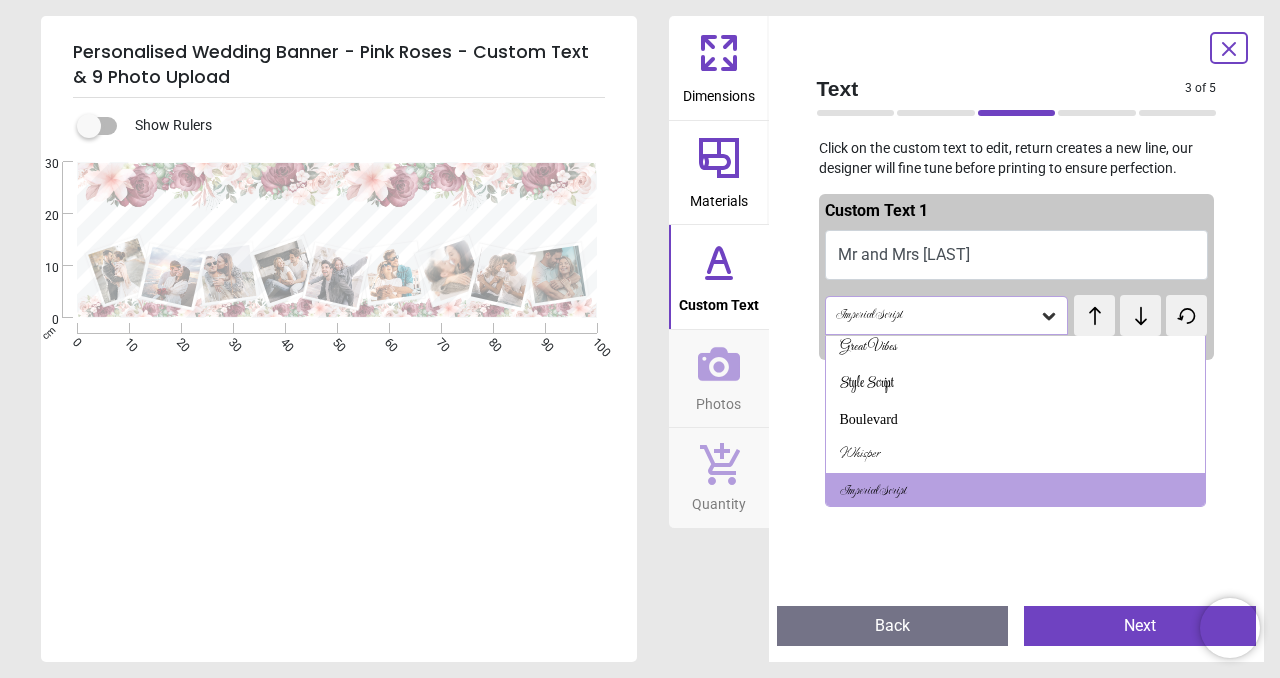 scroll, scrollTop: 150, scrollLeft: 0, axis: vertical 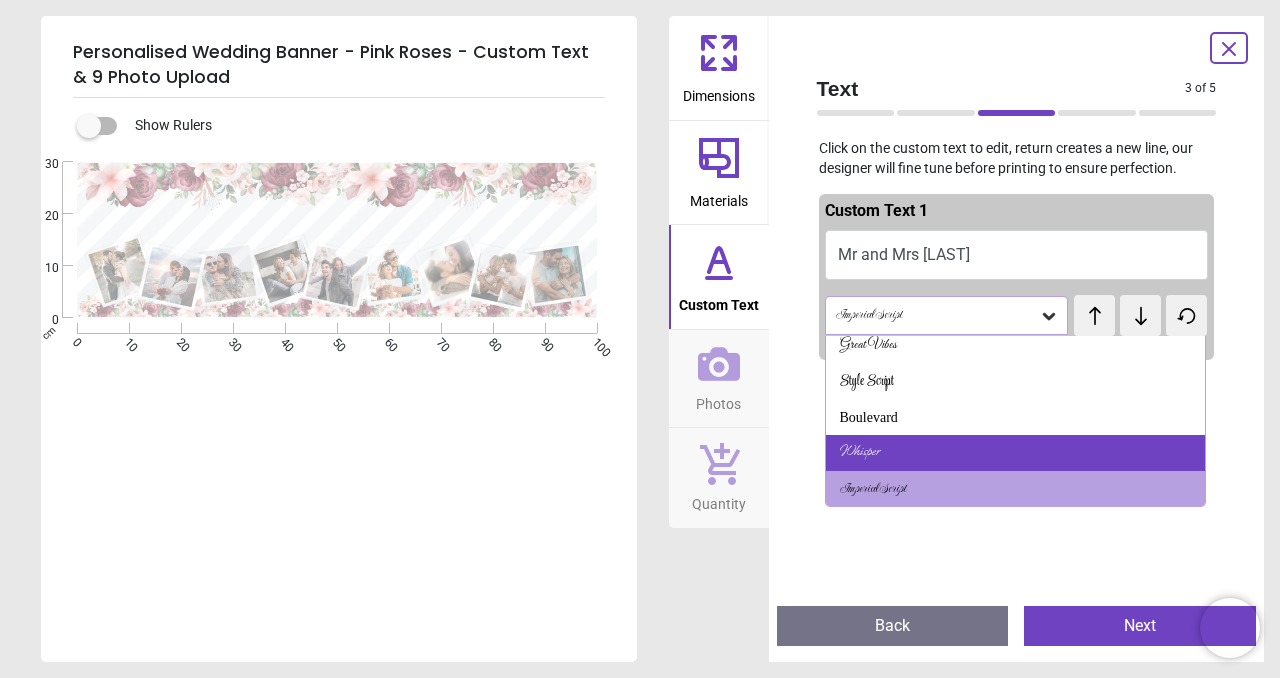 click on "Whisper" at bounding box center (1016, 453) 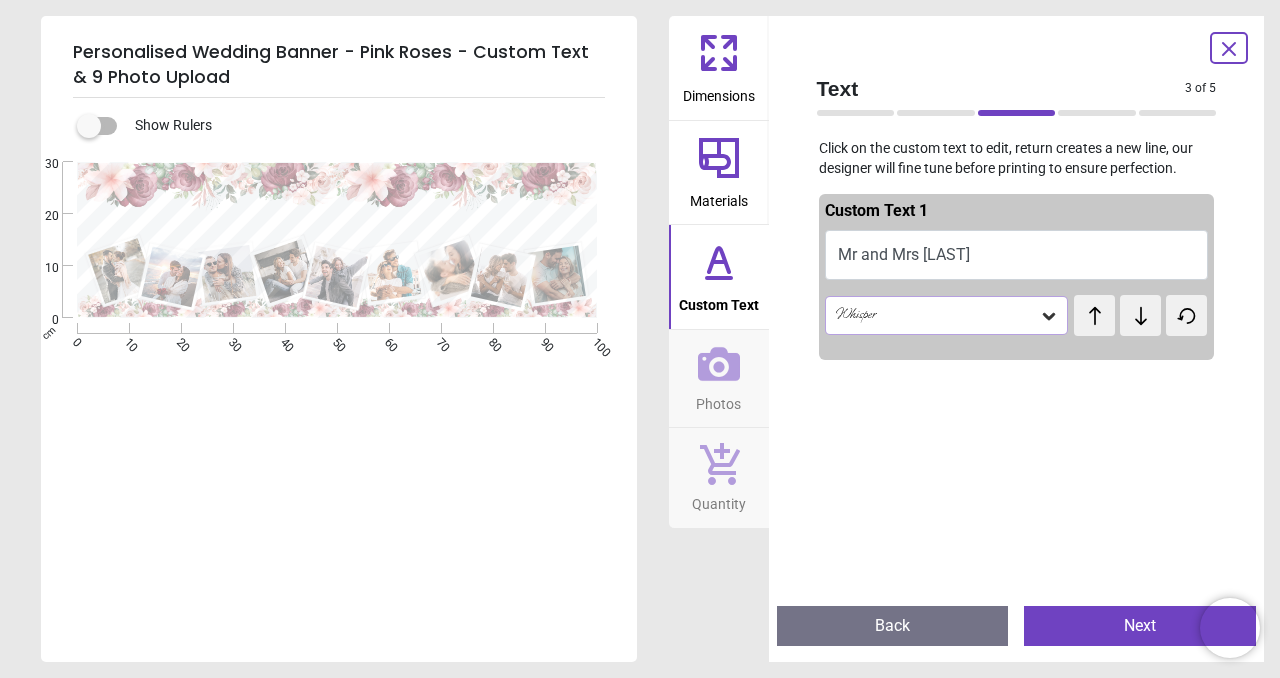 click on "Photos" at bounding box center [718, 400] 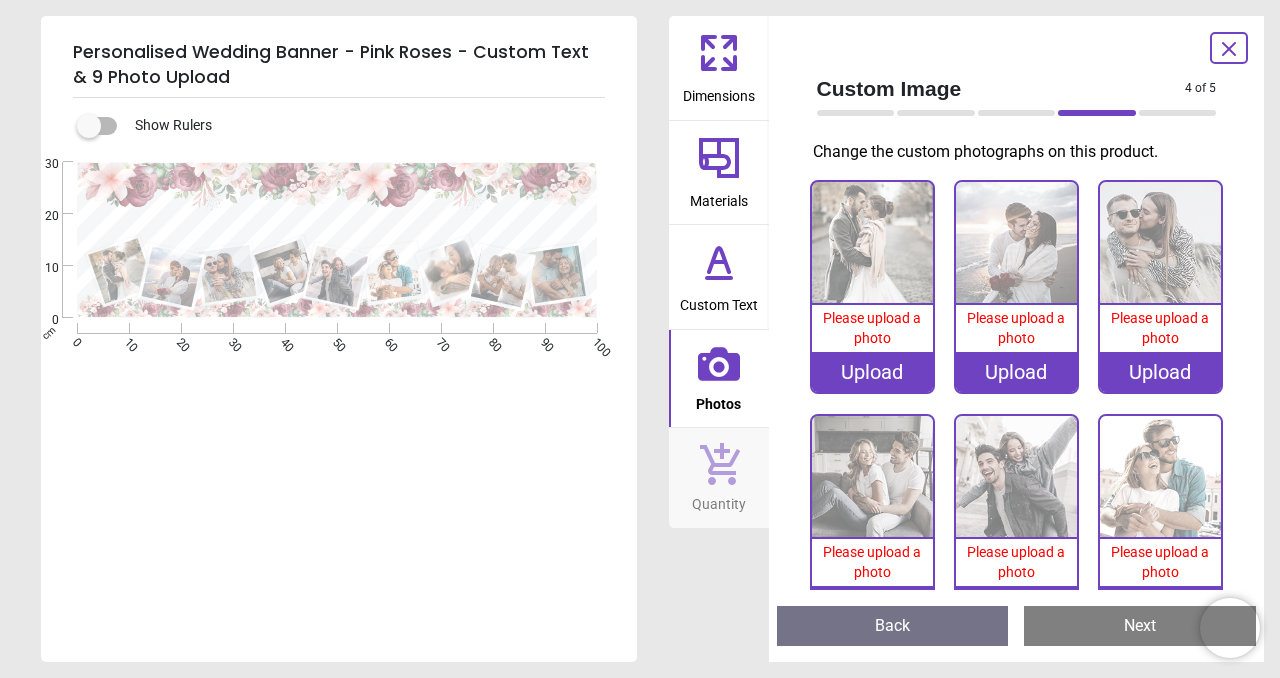 click on "Upload" at bounding box center [872, 372] 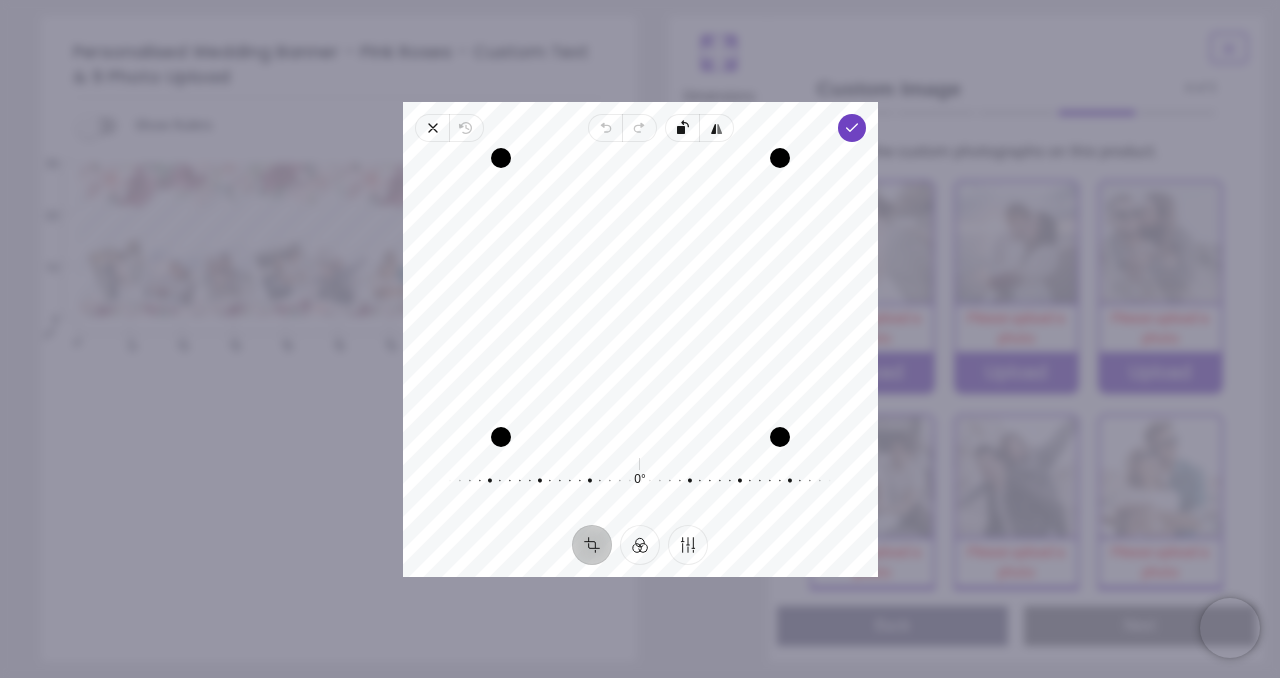 drag, startPoint x: 707, startPoint y: 304, endPoint x: 706, endPoint y: 351, distance: 47.010635 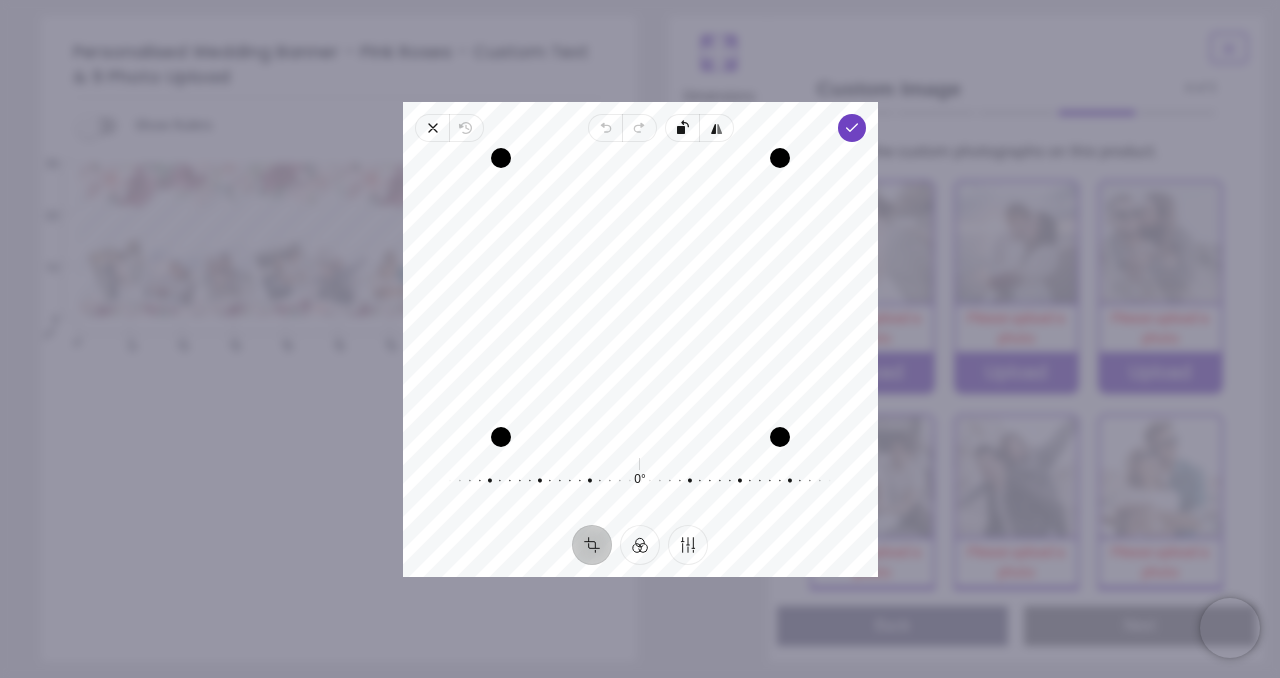 click on "Recenter" at bounding box center (640, 297) 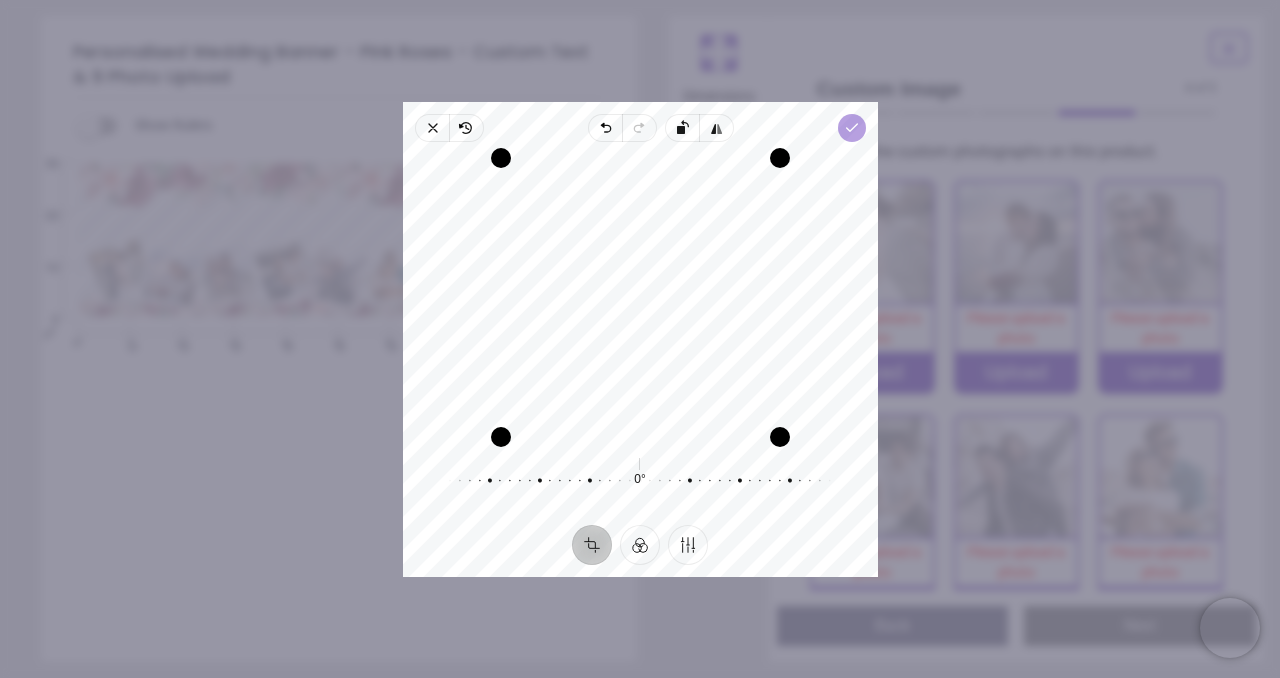 click 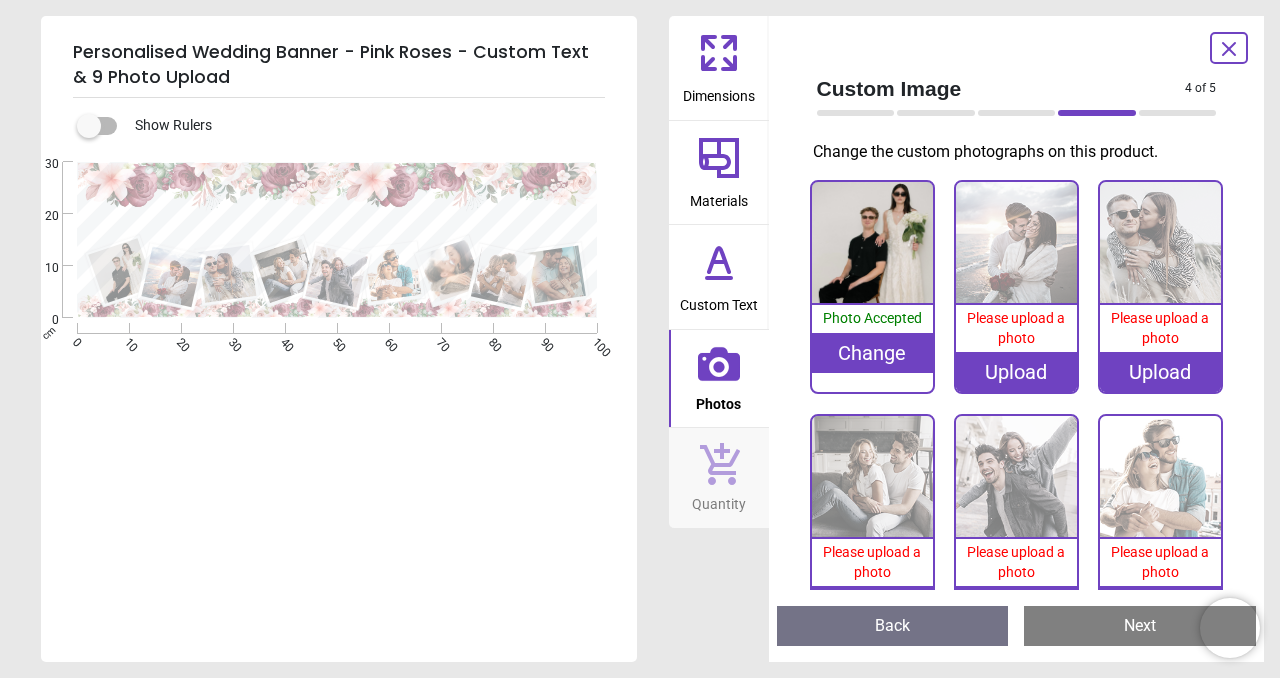 click at bounding box center [1016, 242] 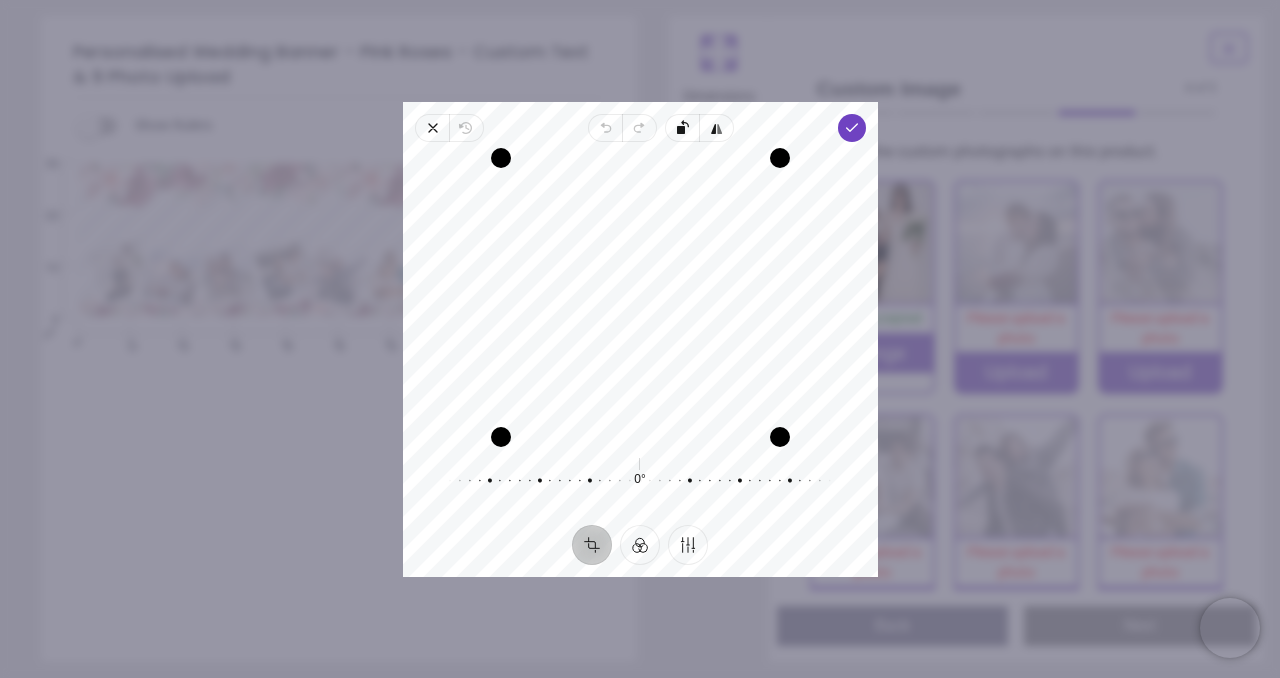 drag, startPoint x: 669, startPoint y: 334, endPoint x: 675, endPoint y: 356, distance: 22.803509 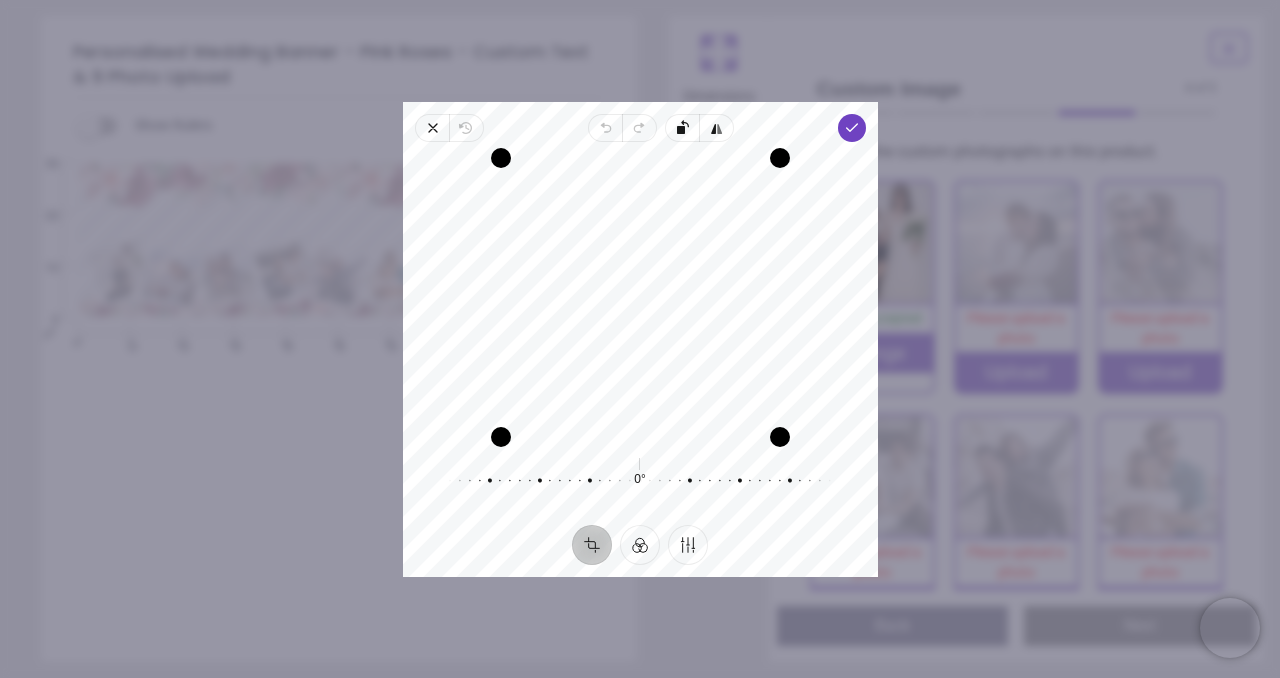 click on "Recenter" at bounding box center [640, 297] 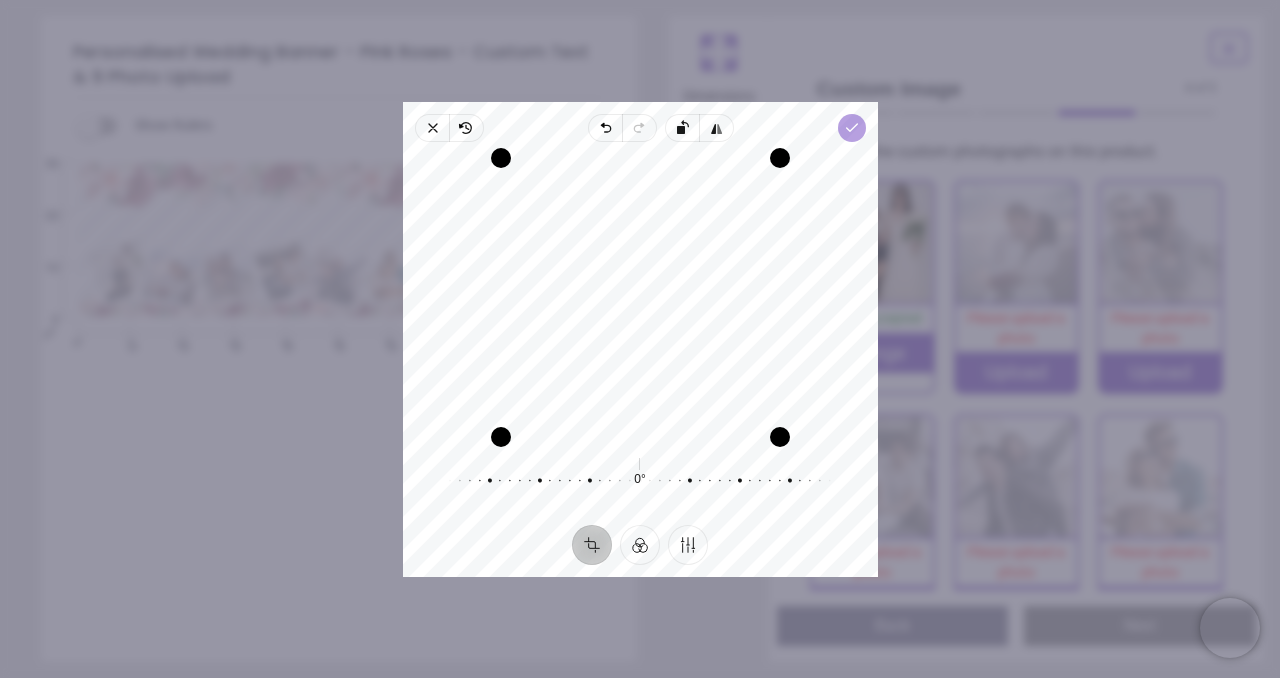 click 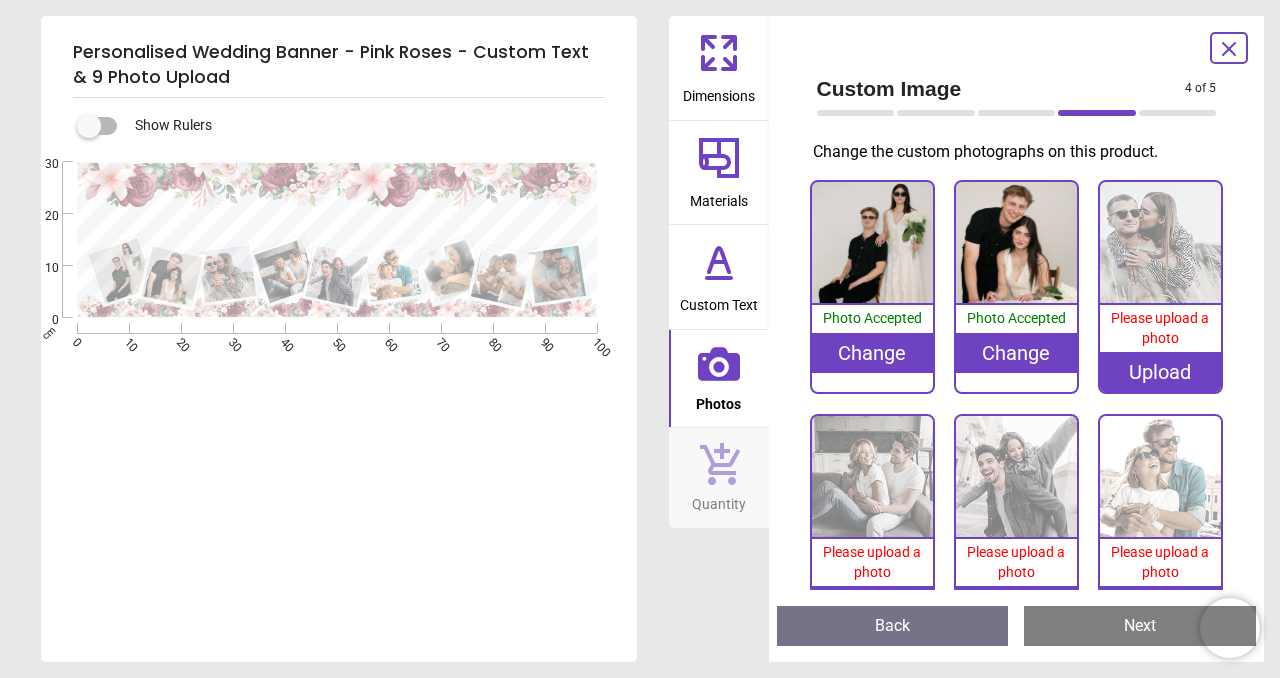 click on "Upload" at bounding box center (1160, 372) 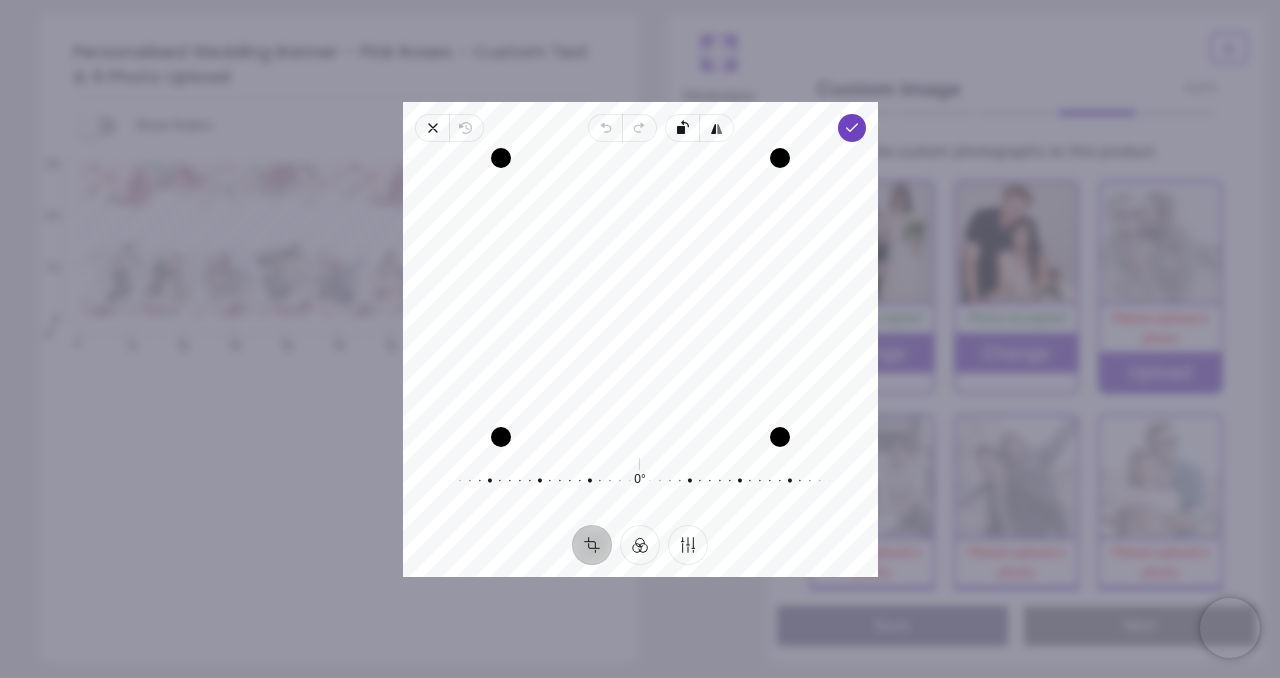 drag, startPoint x: 670, startPoint y: 321, endPoint x: 657, endPoint y: 324, distance: 13.341664 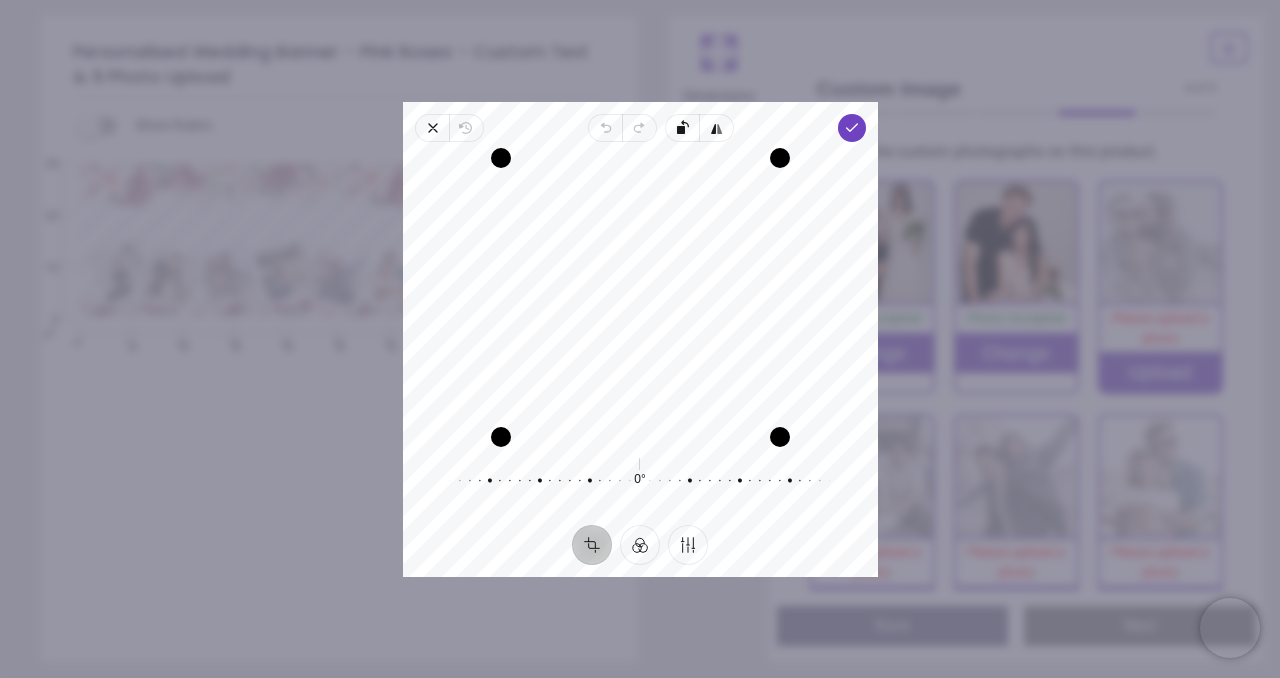 click on "Recenter" at bounding box center [640, 297] 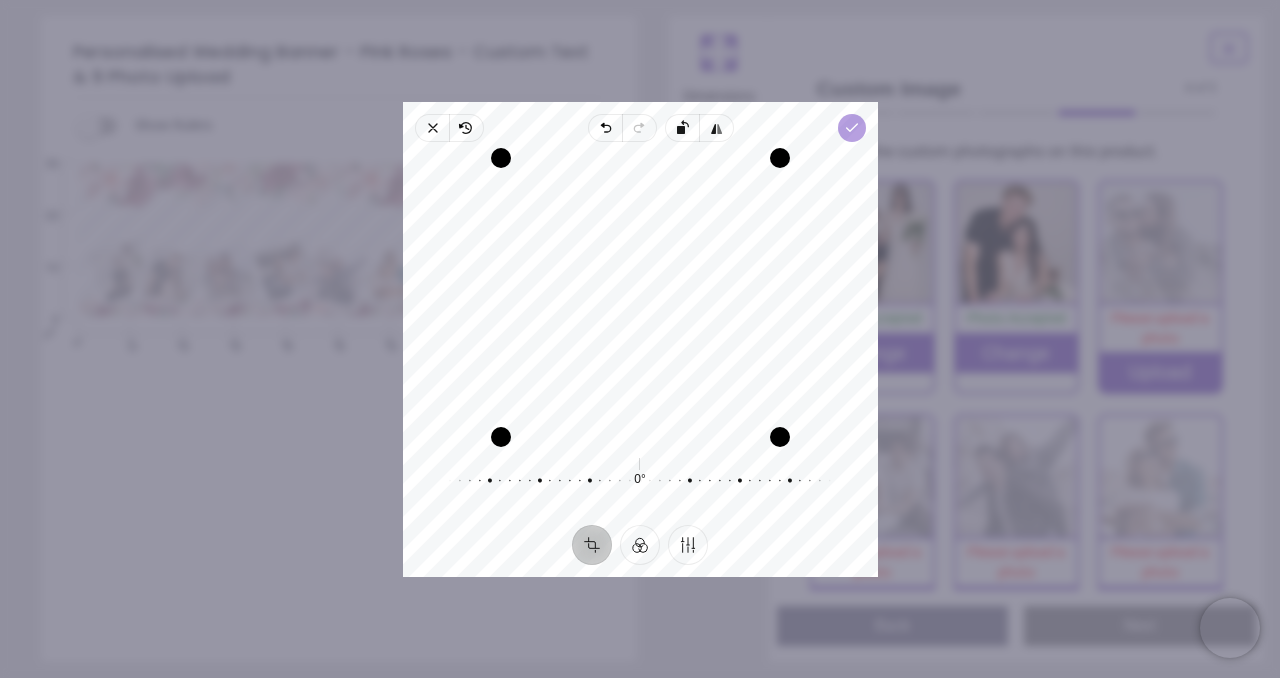 click 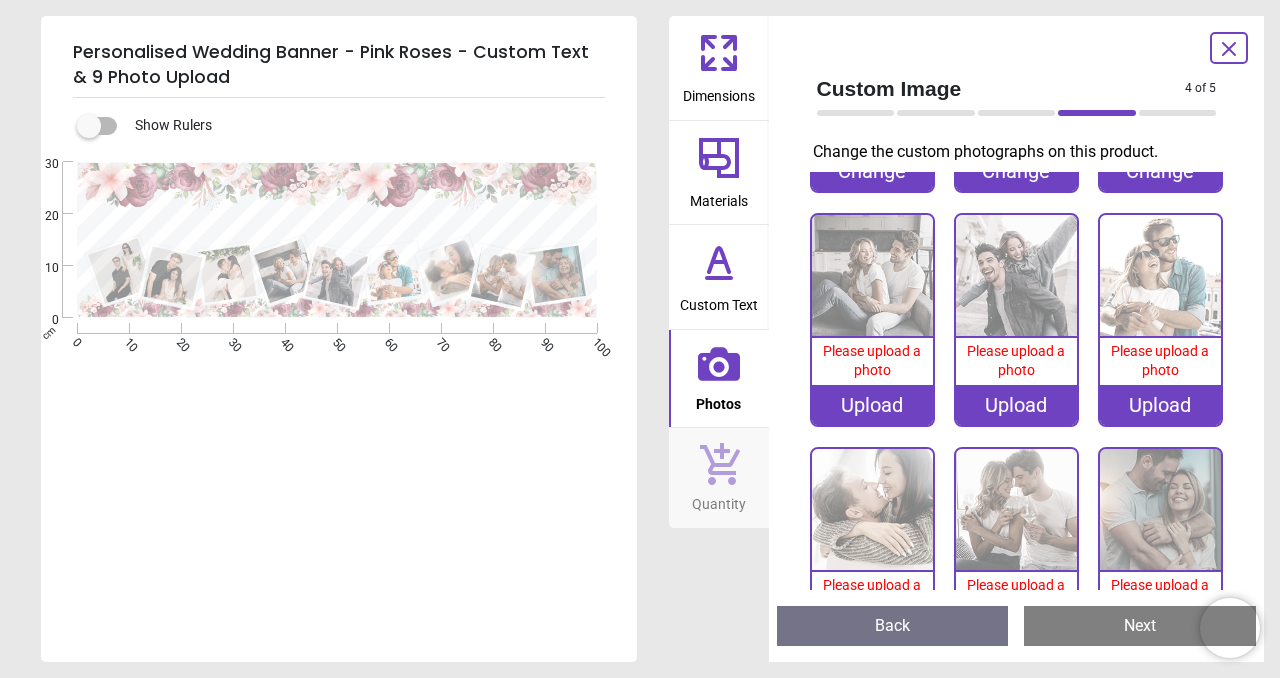 scroll, scrollTop: 217, scrollLeft: 0, axis: vertical 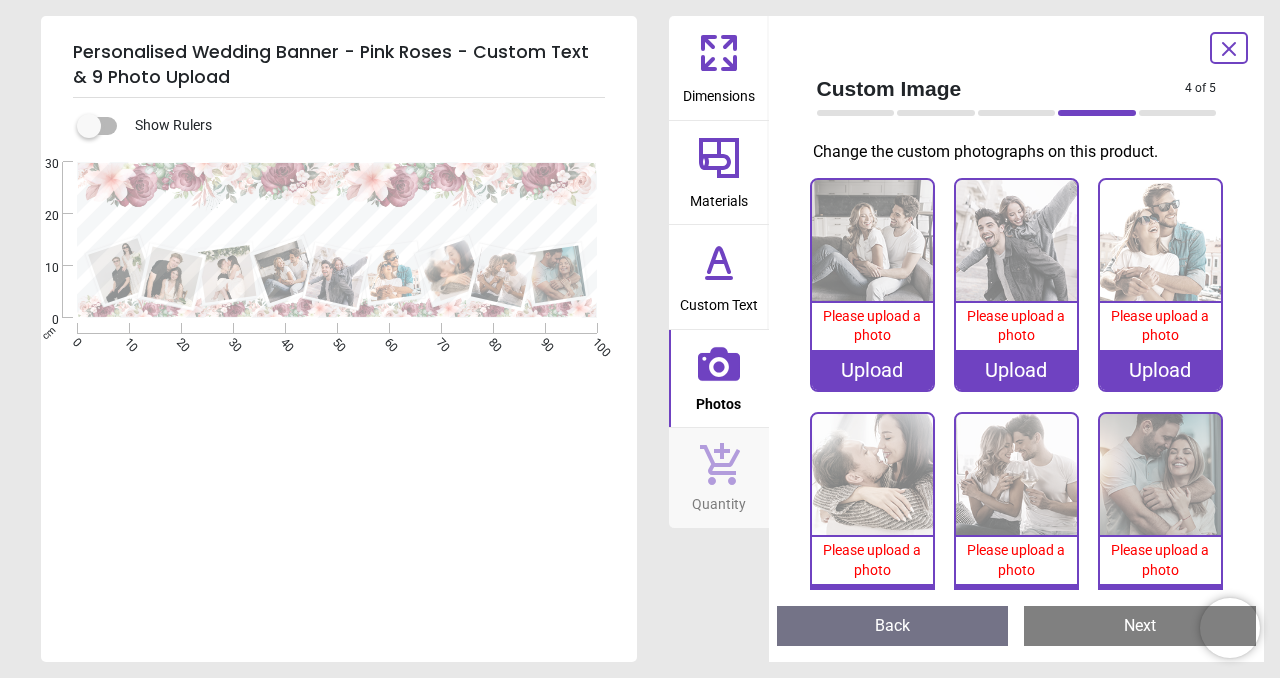click on "Upload" at bounding box center [872, 370] 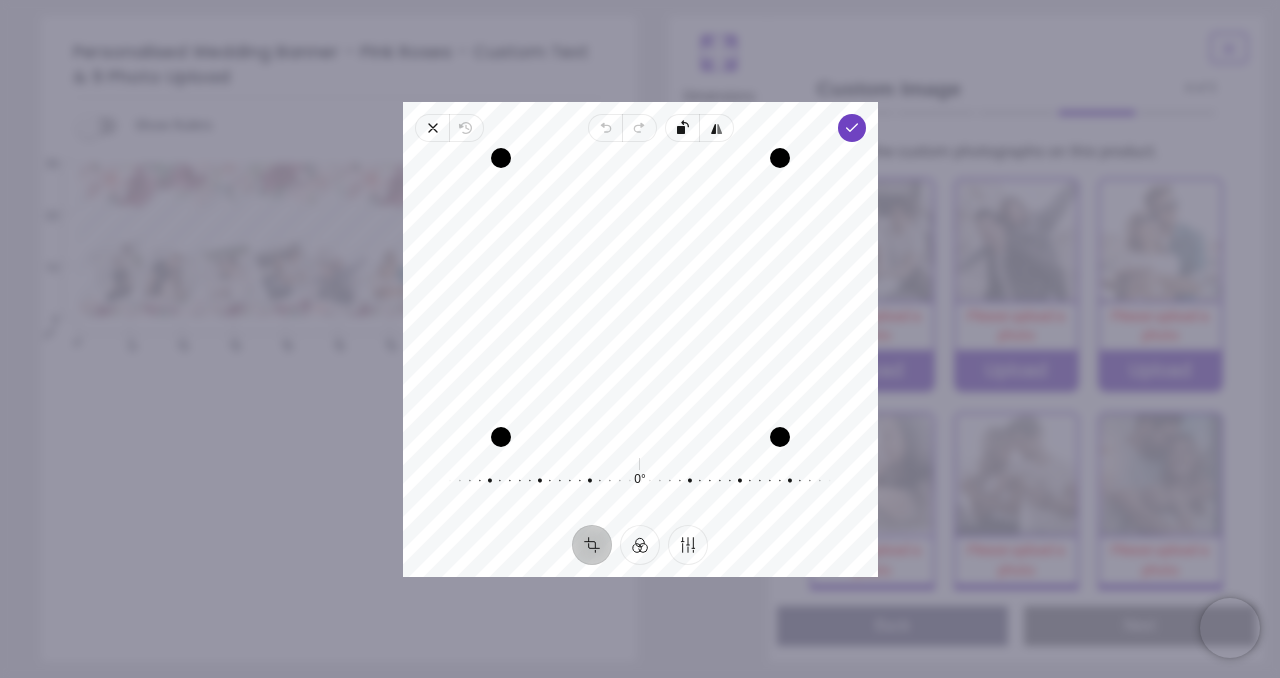 drag, startPoint x: 647, startPoint y: 381, endPoint x: 639, endPoint y: 329, distance: 52.611786 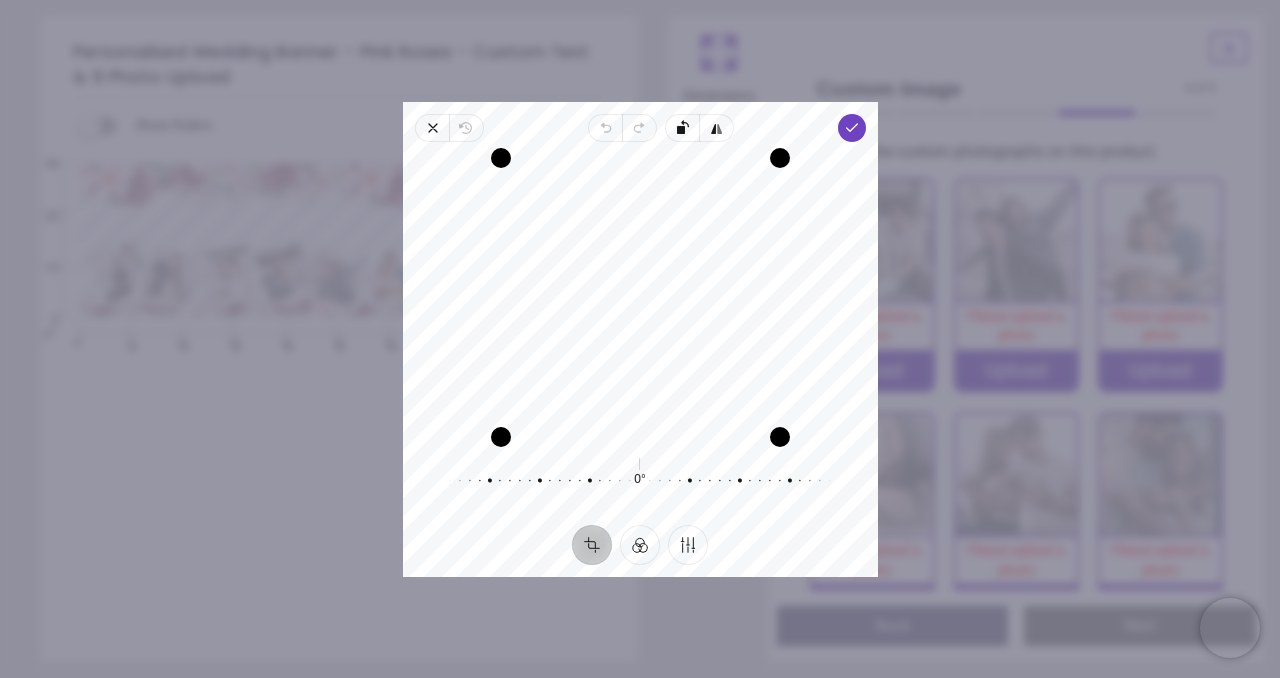 click on "Recenter" at bounding box center (640, 297) 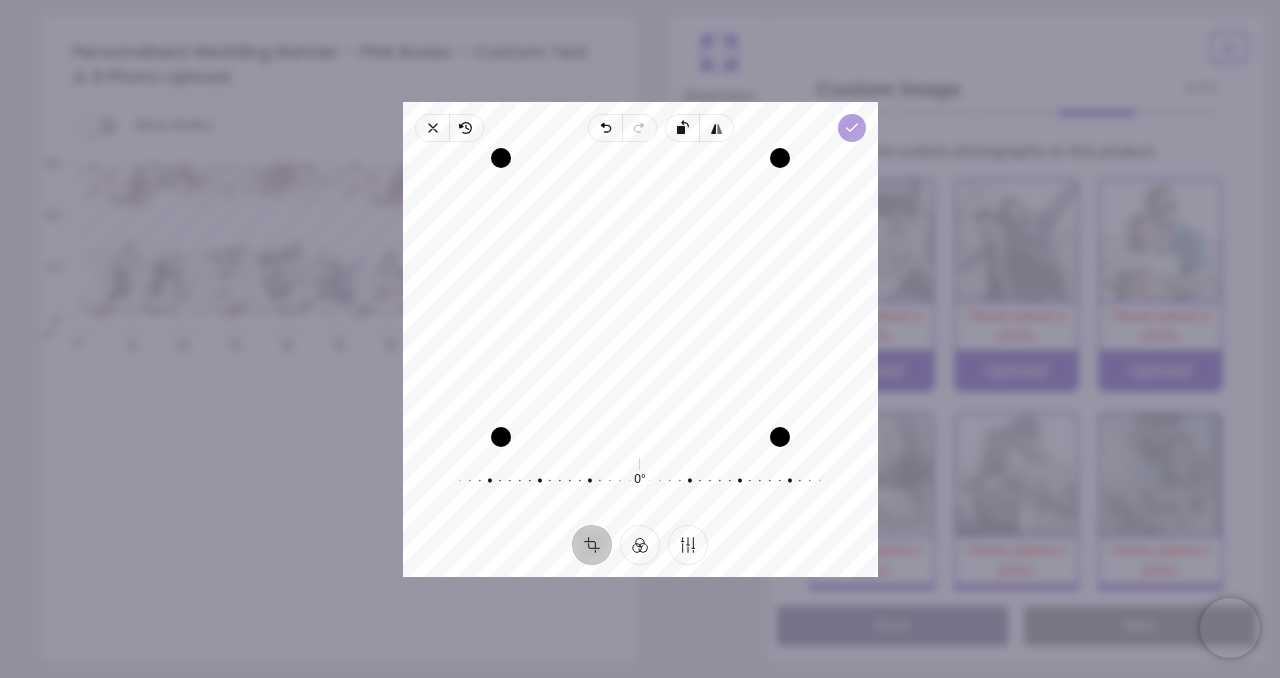 click 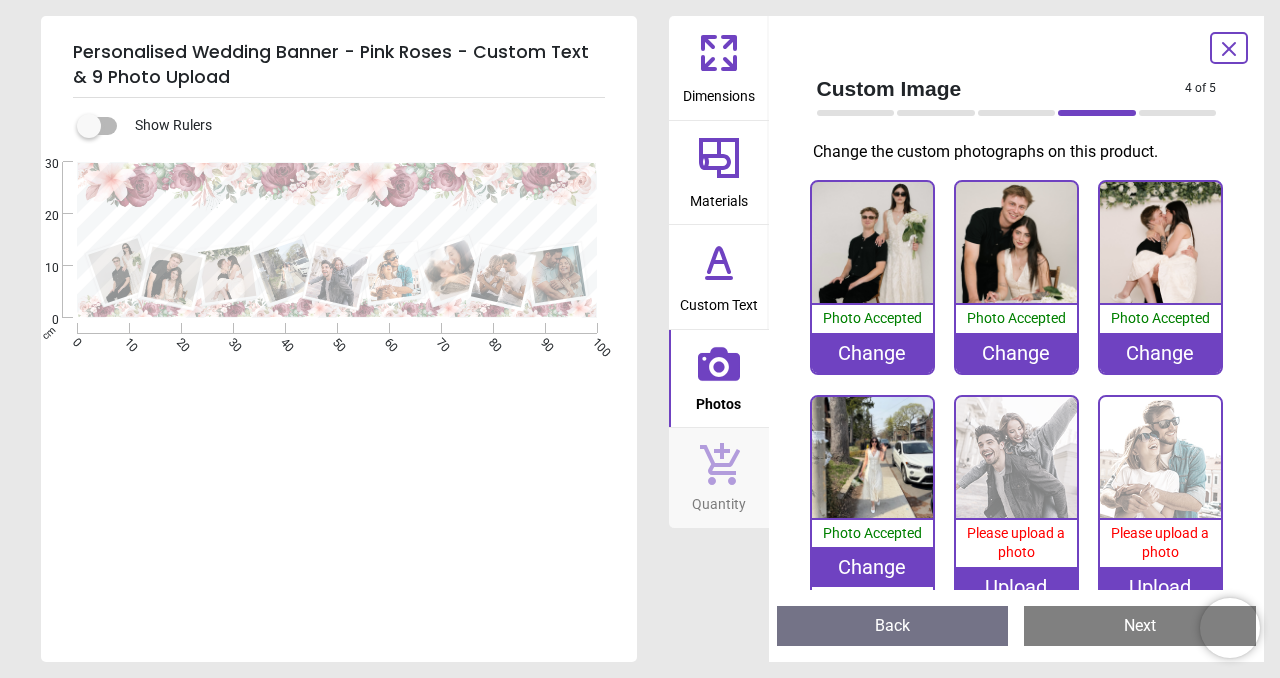 scroll, scrollTop: 0, scrollLeft: 0, axis: both 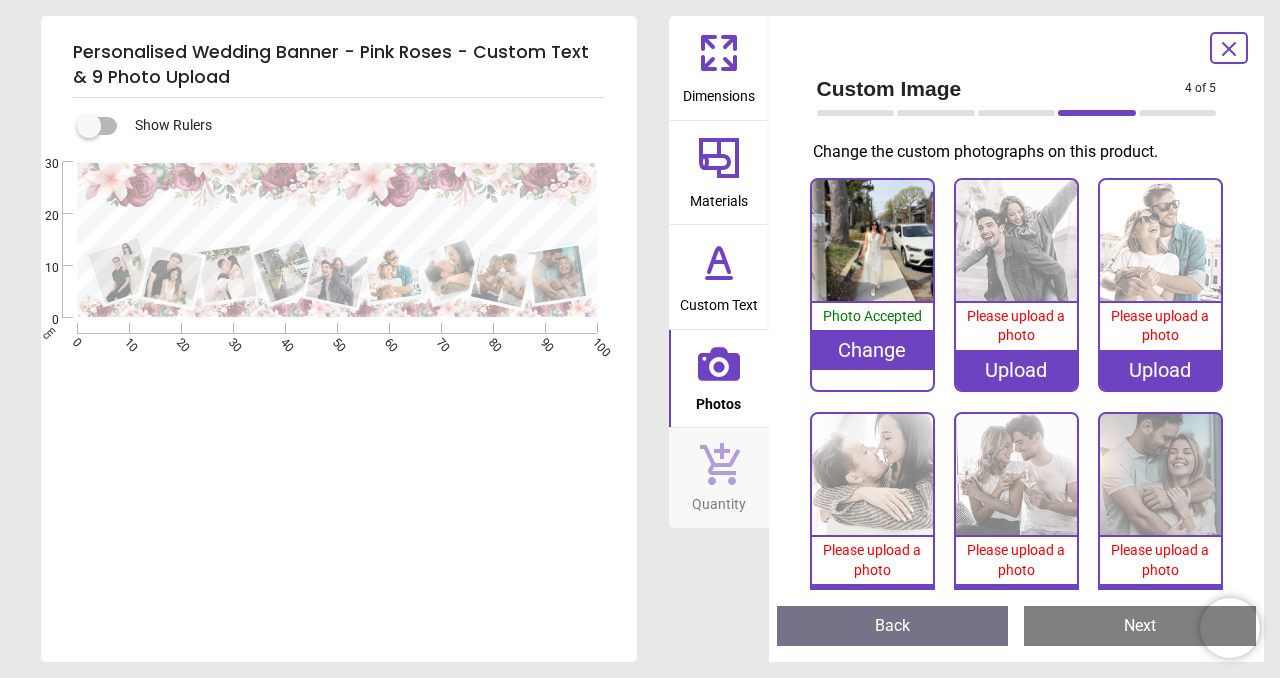 click on "Upload" at bounding box center [1016, 370] 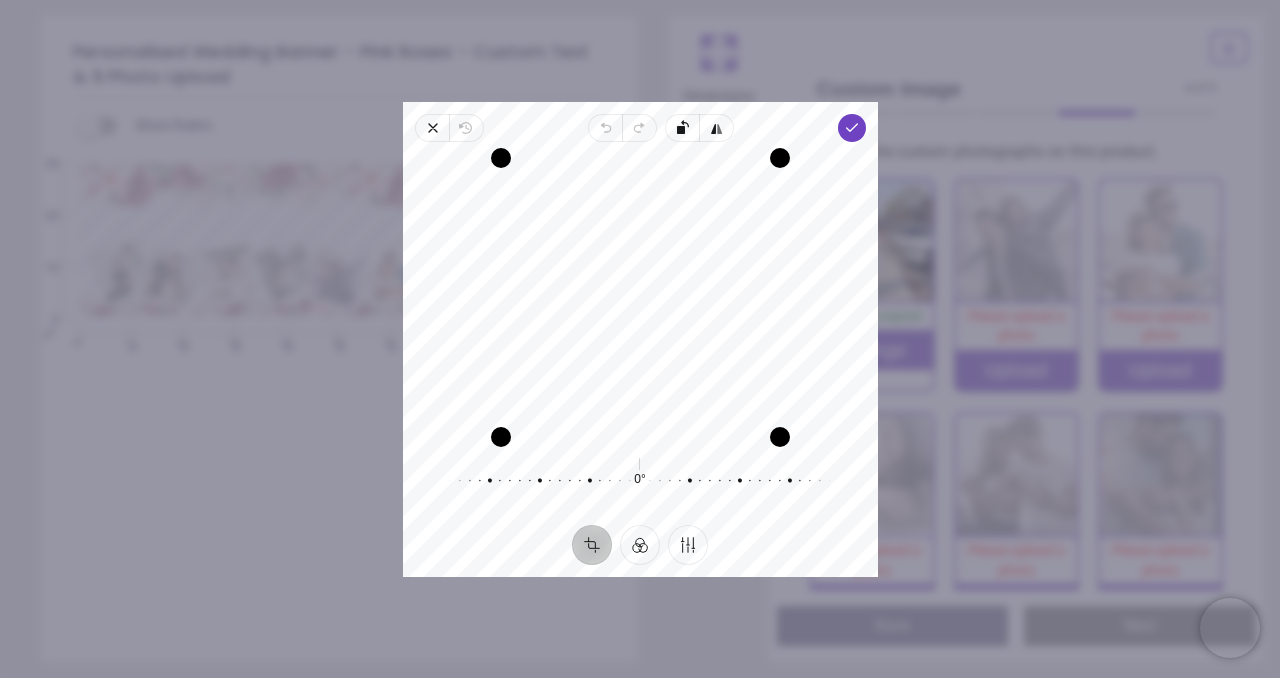 drag, startPoint x: 699, startPoint y: 373, endPoint x: 766, endPoint y: 378, distance: 67.18631 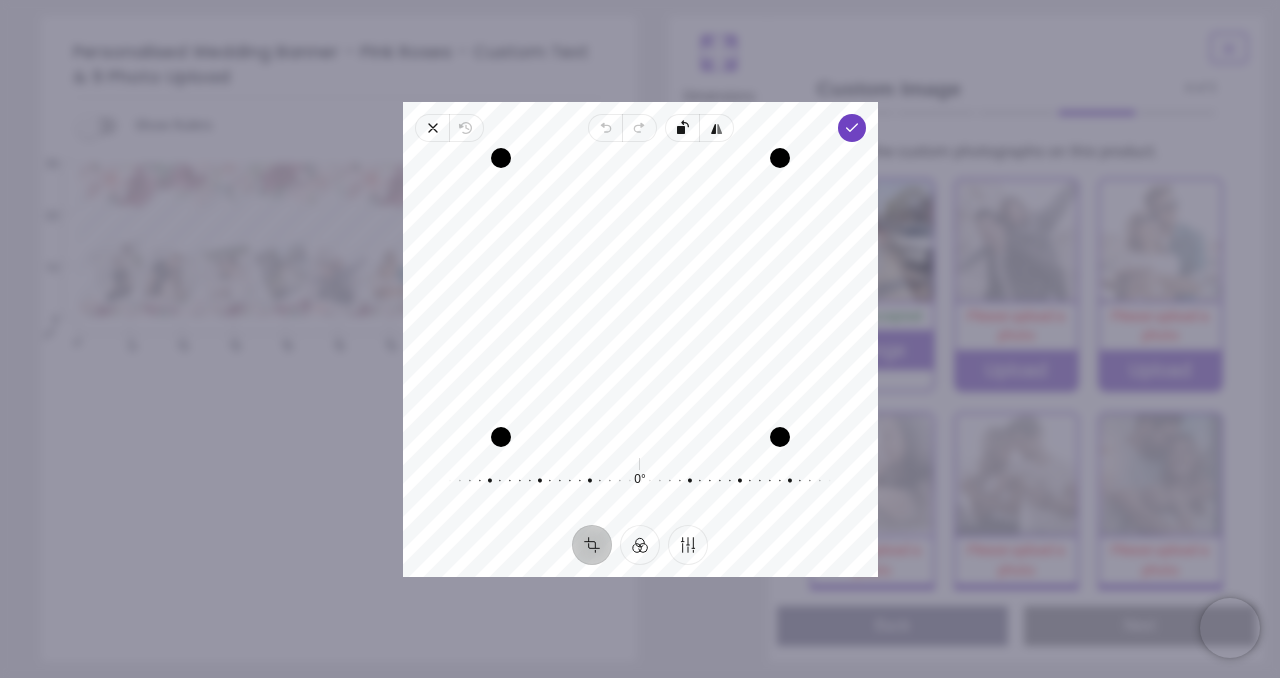 click on "Recenter" at bounding box center [640, 297] 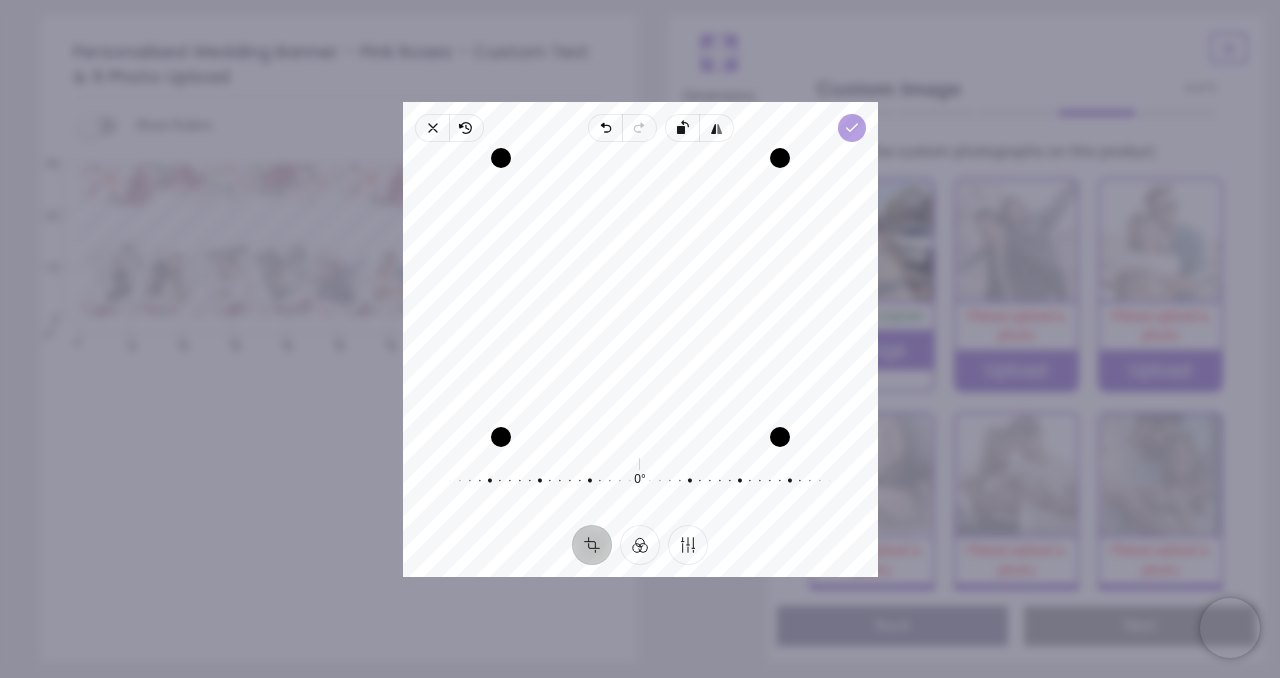 click 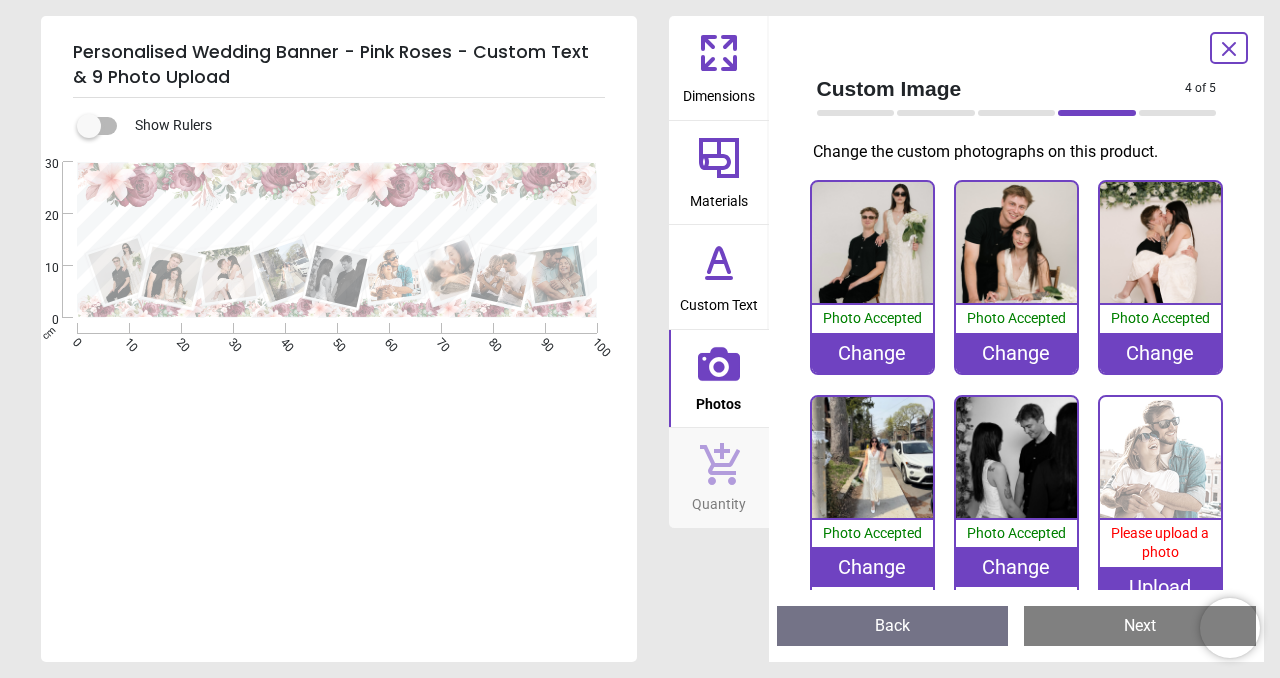 scroll, scrollTop: 0, scrollLeft: 0, axis: both 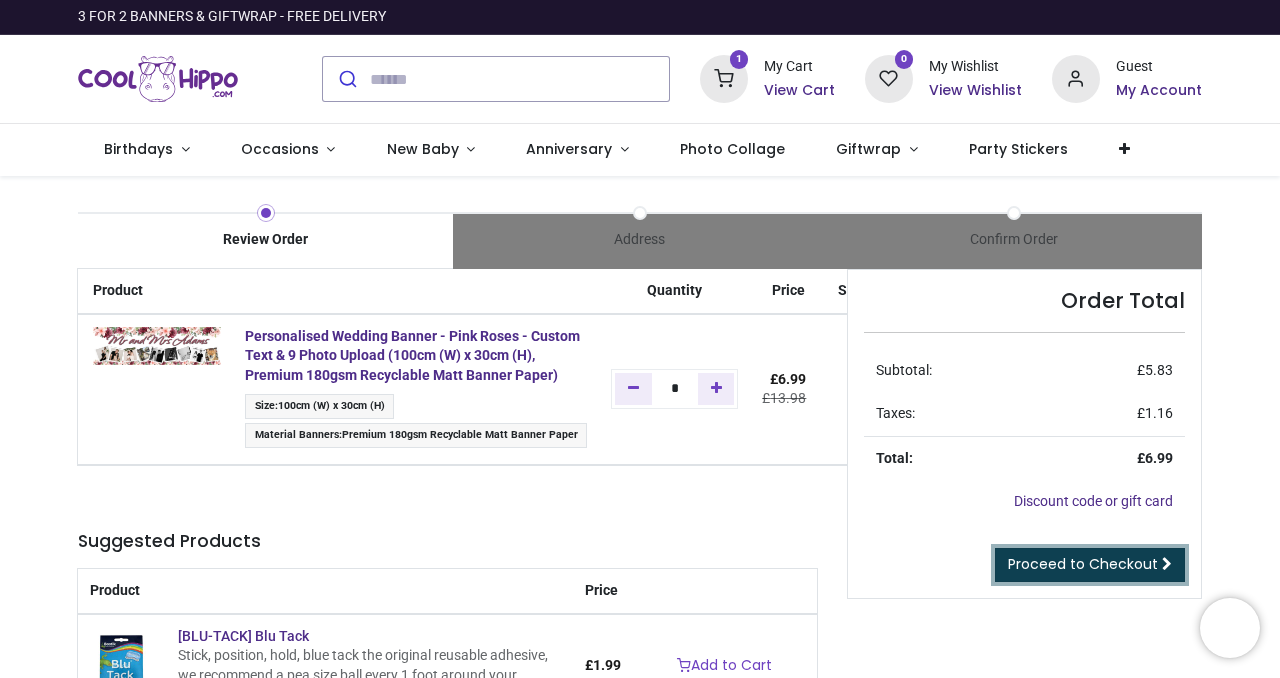 click on "Proceed to Checkout" at bounding box center (1083, 564) 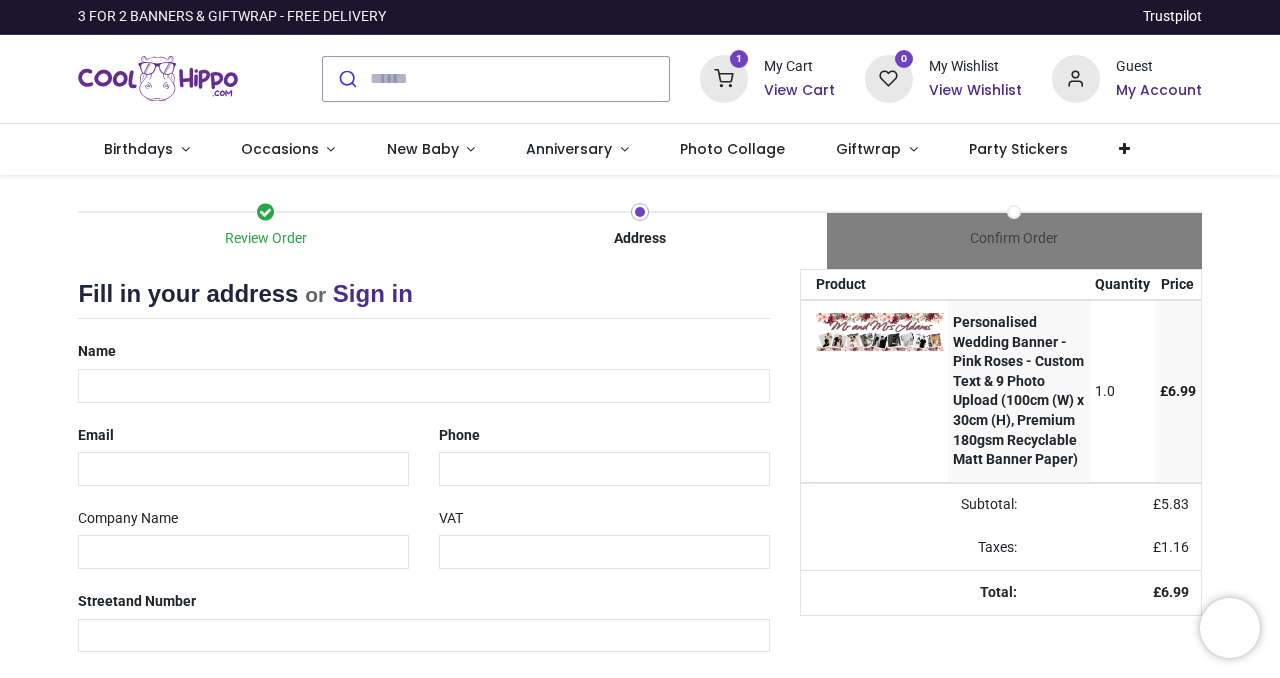 scroll, scrollTop: 0, scrollLeft: 0, axis: both 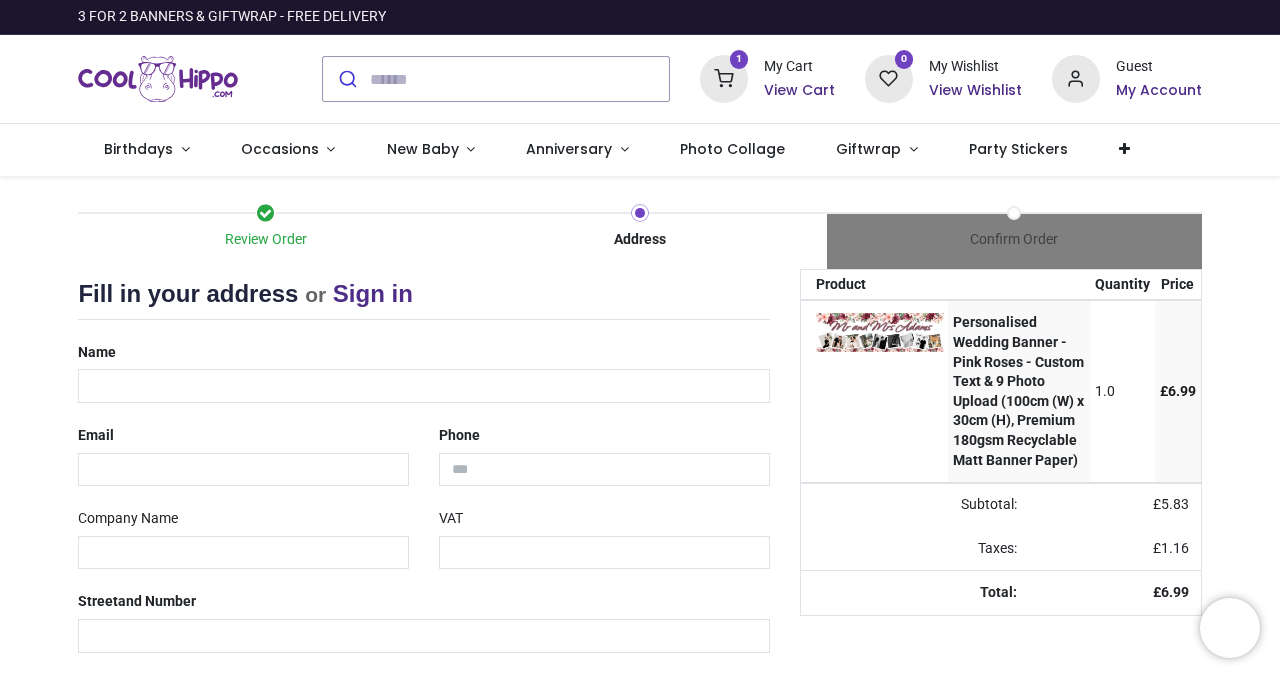 click on "Name" at bounding box center [423, 369] 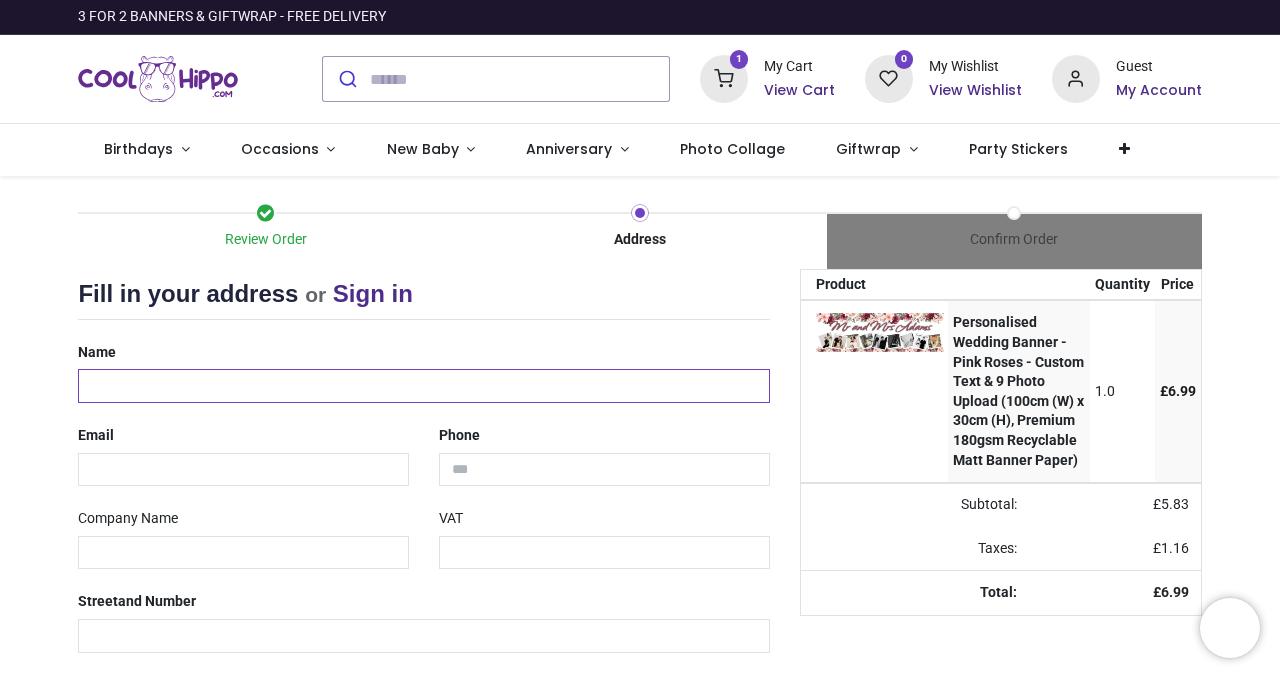 click at bounding box center [423, 386] 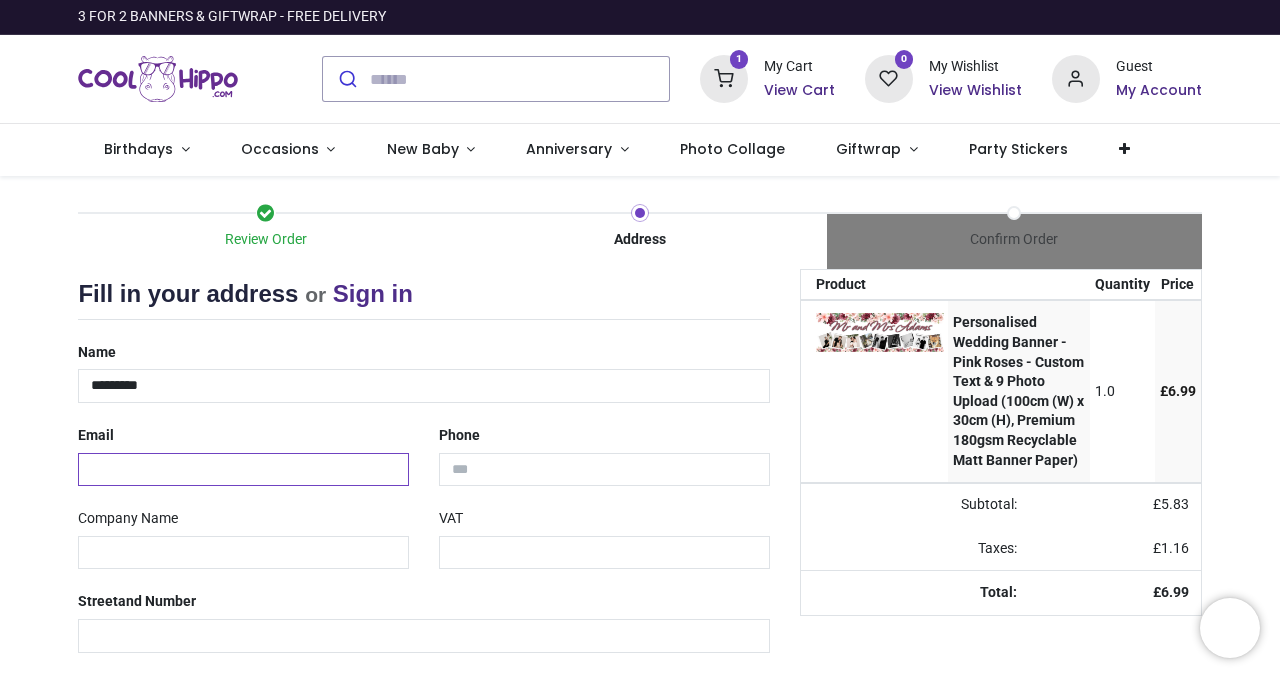 type on "**********" 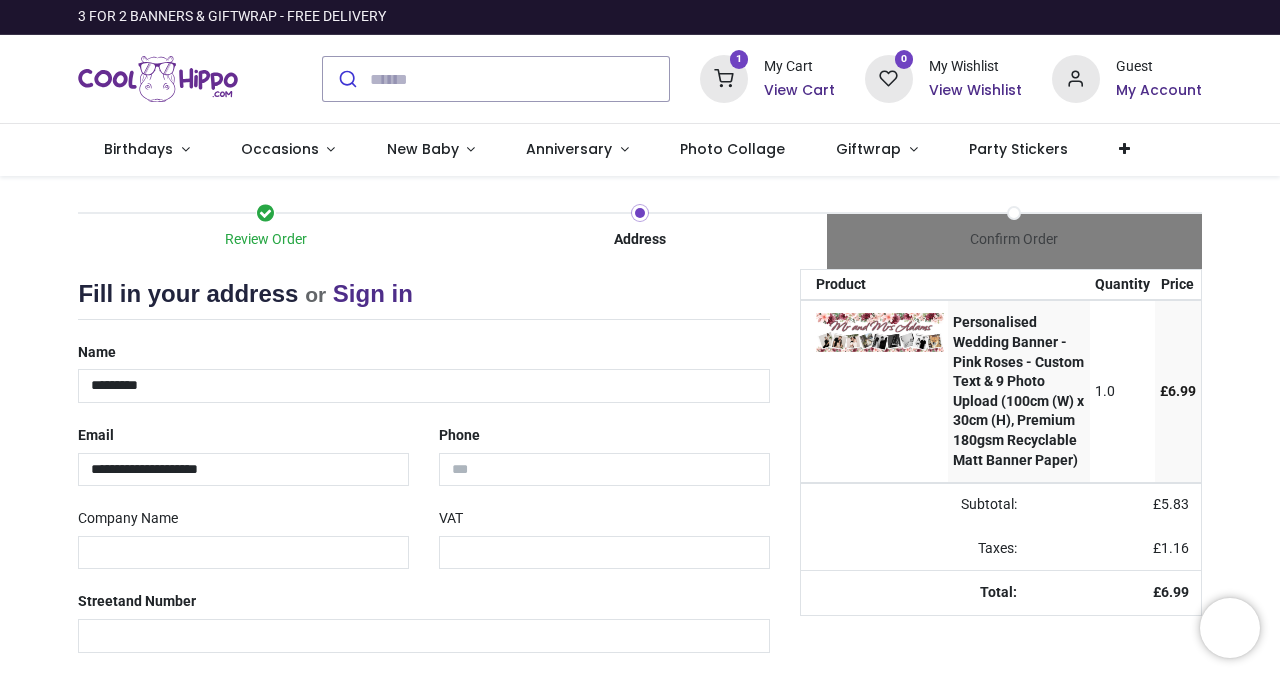 type on "**********" 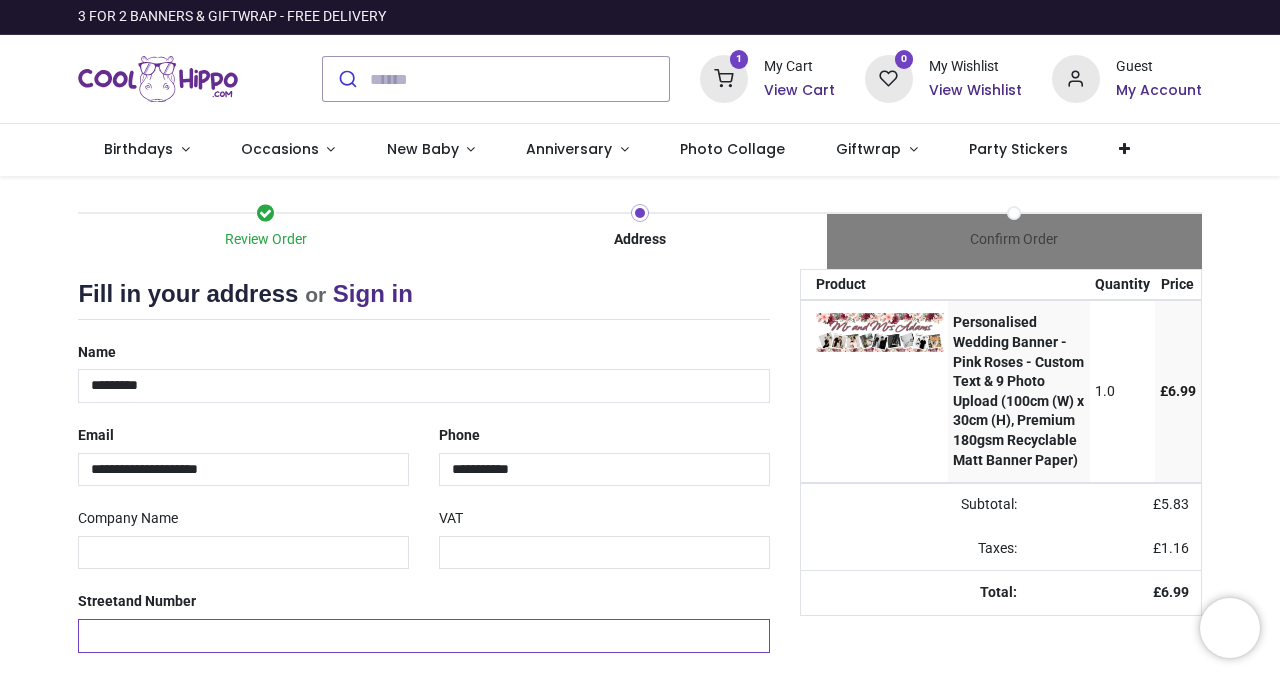 type on "**********" 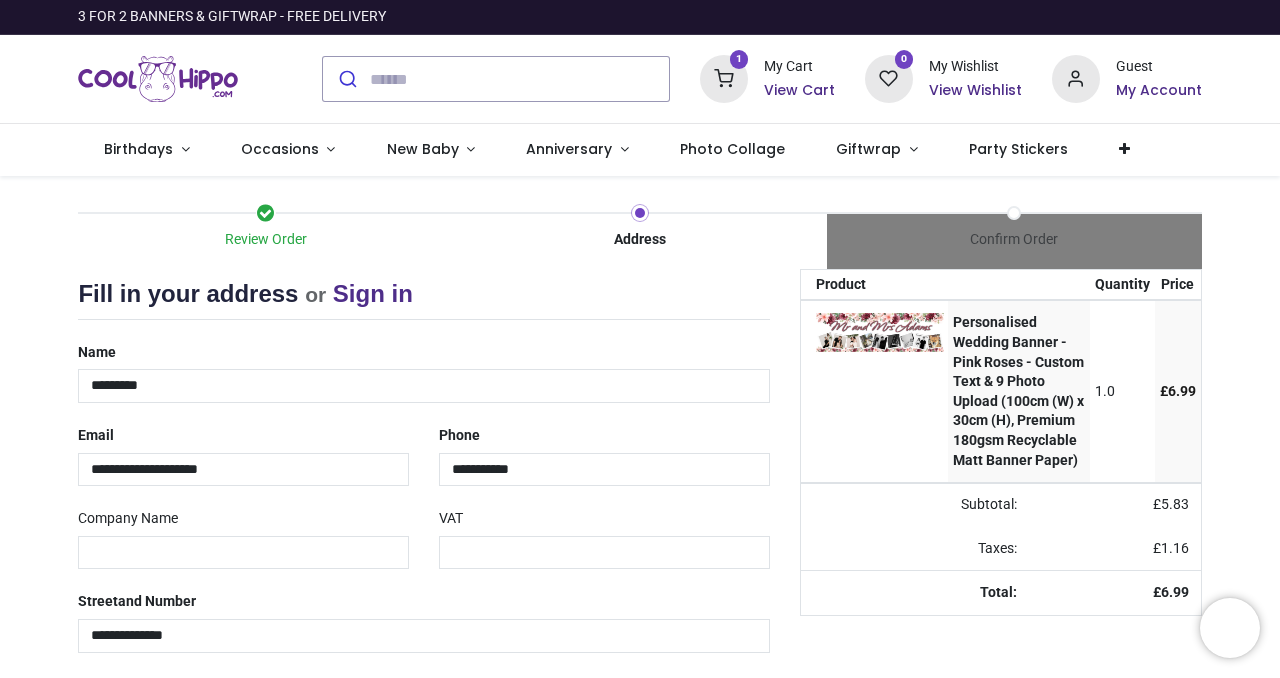 type on "********" 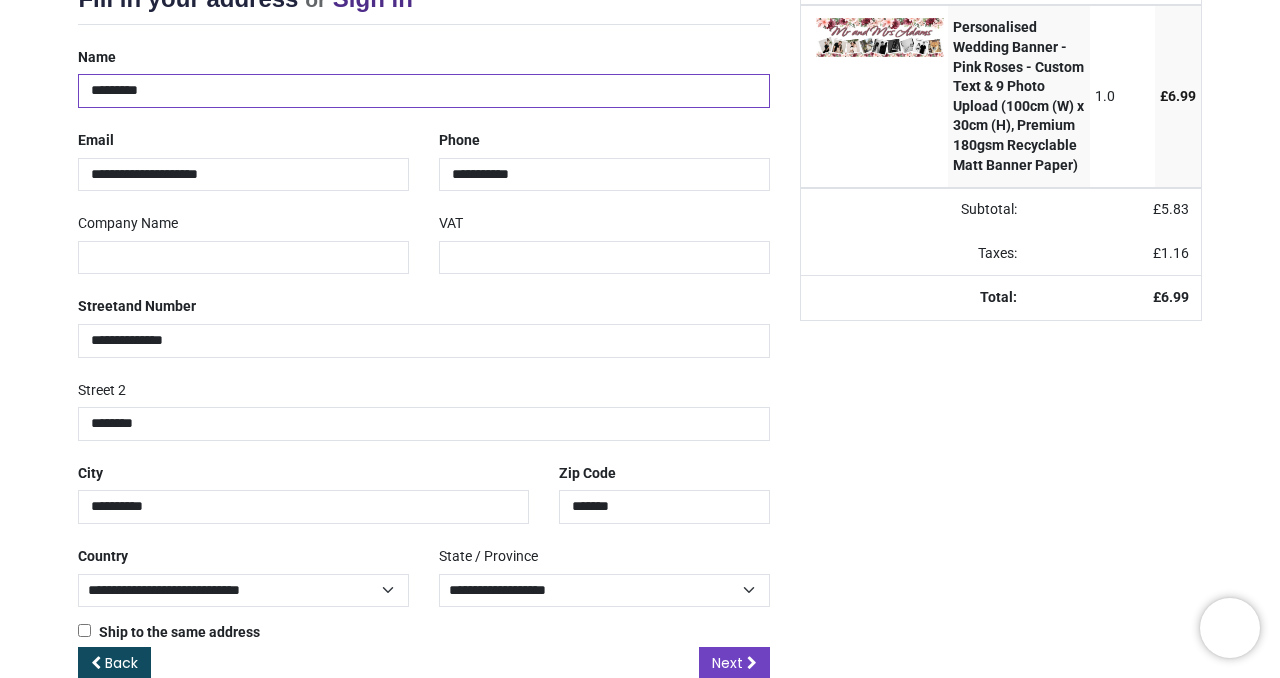 scroll, scrollTop: 337, scrollLeft: 0, axis: vertical 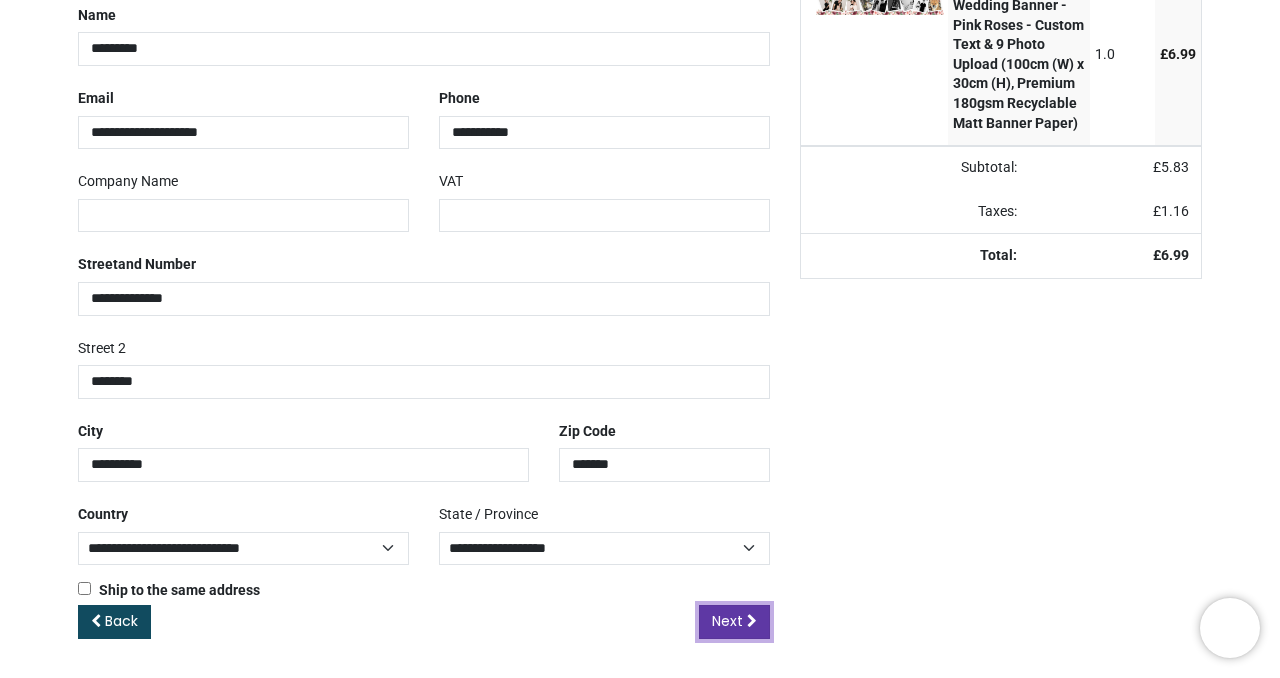 click on "Next" at bounding box center [727, 621] 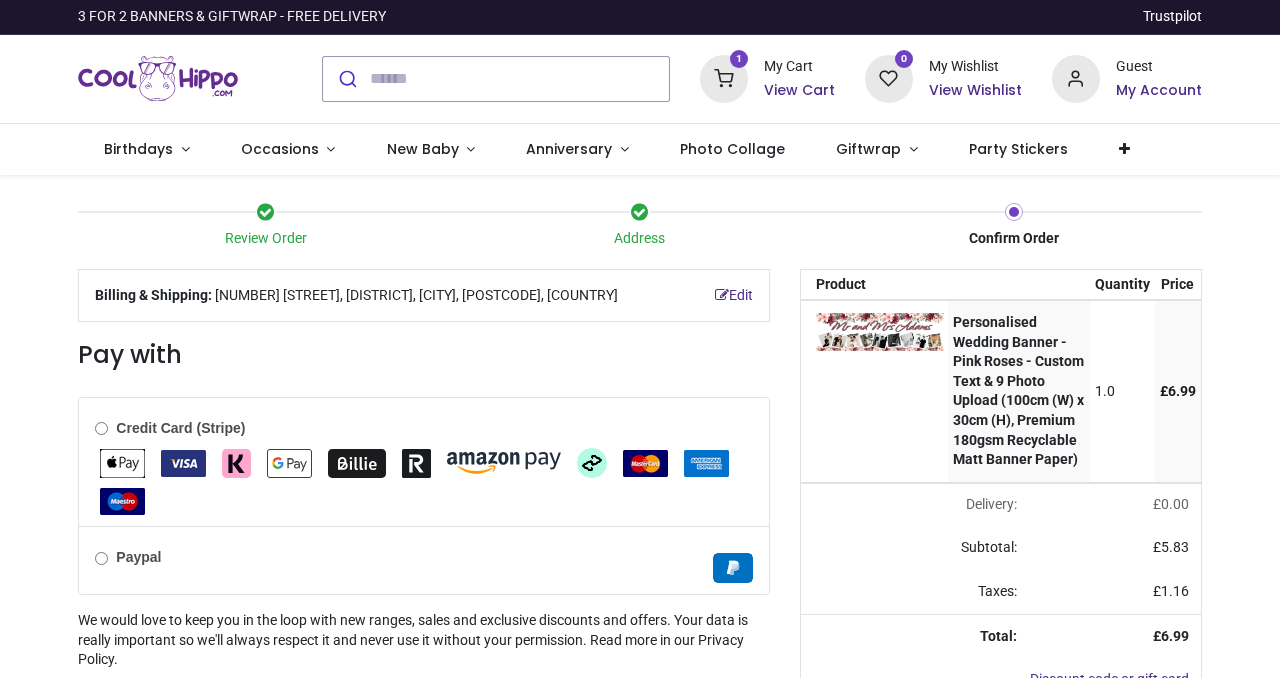 scroll, scrollTop: 0, scrollLeft: 0, axis: both 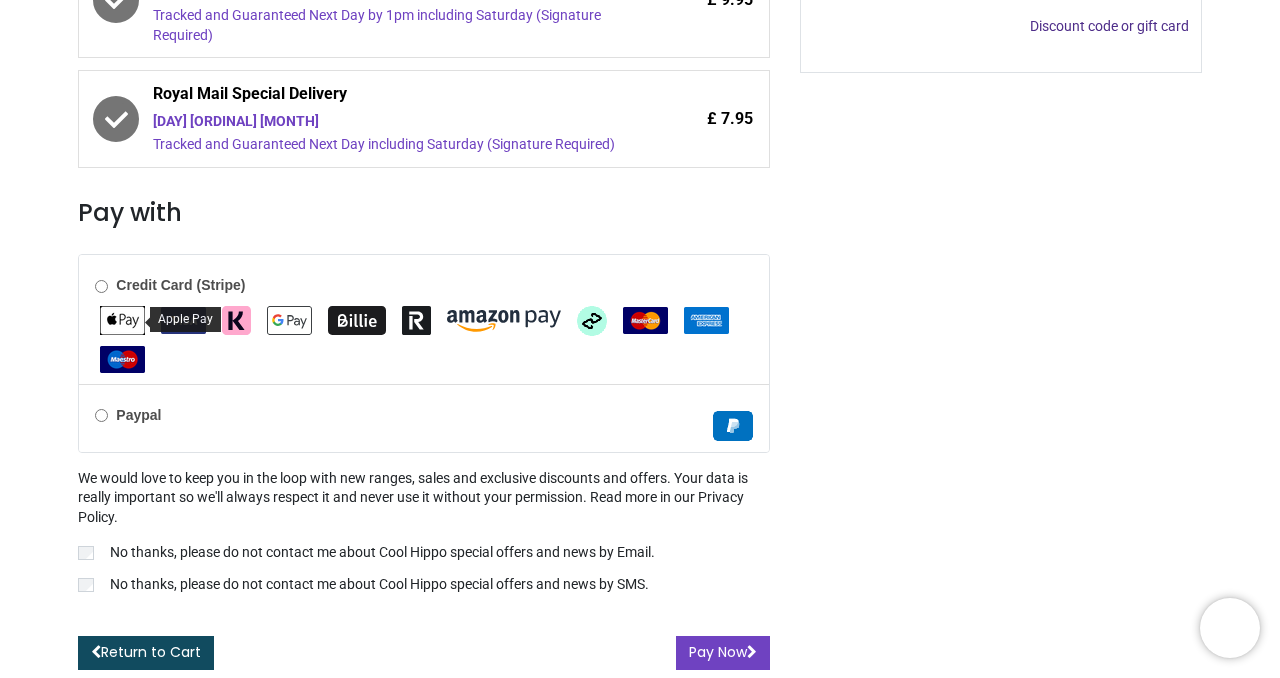 click at bounding box center [122, 320] 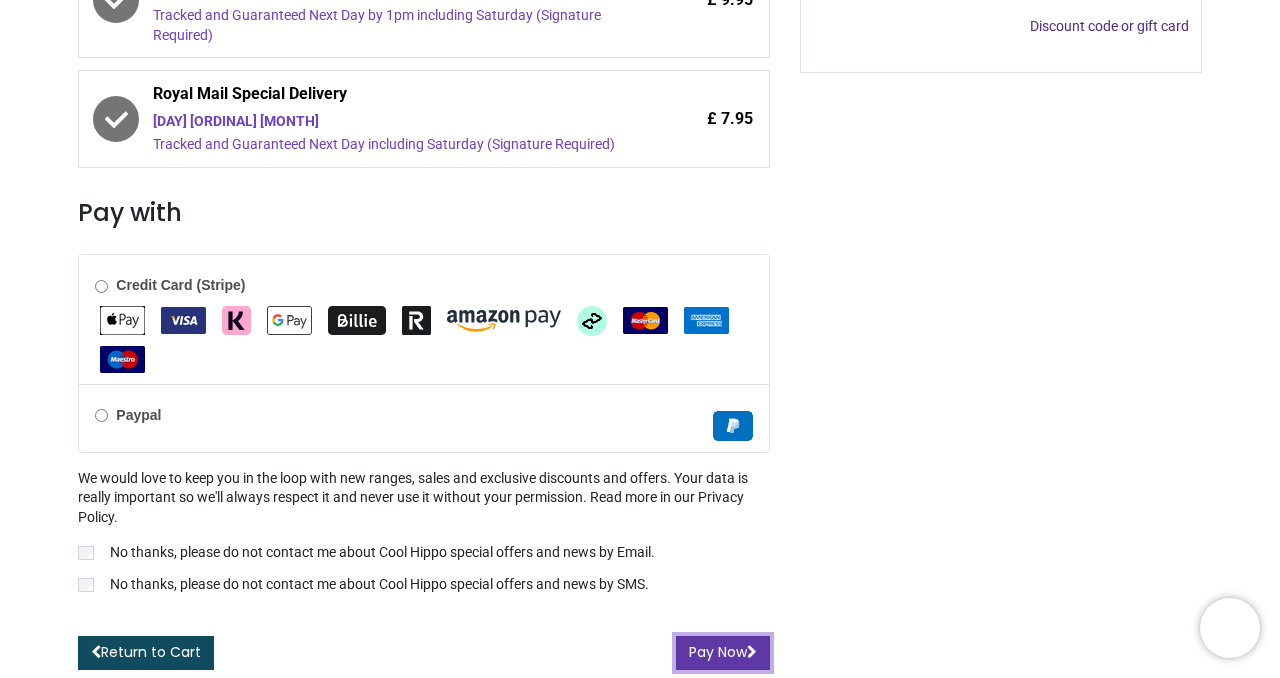 click on "Pay Now" at bounding box center [723, 653] 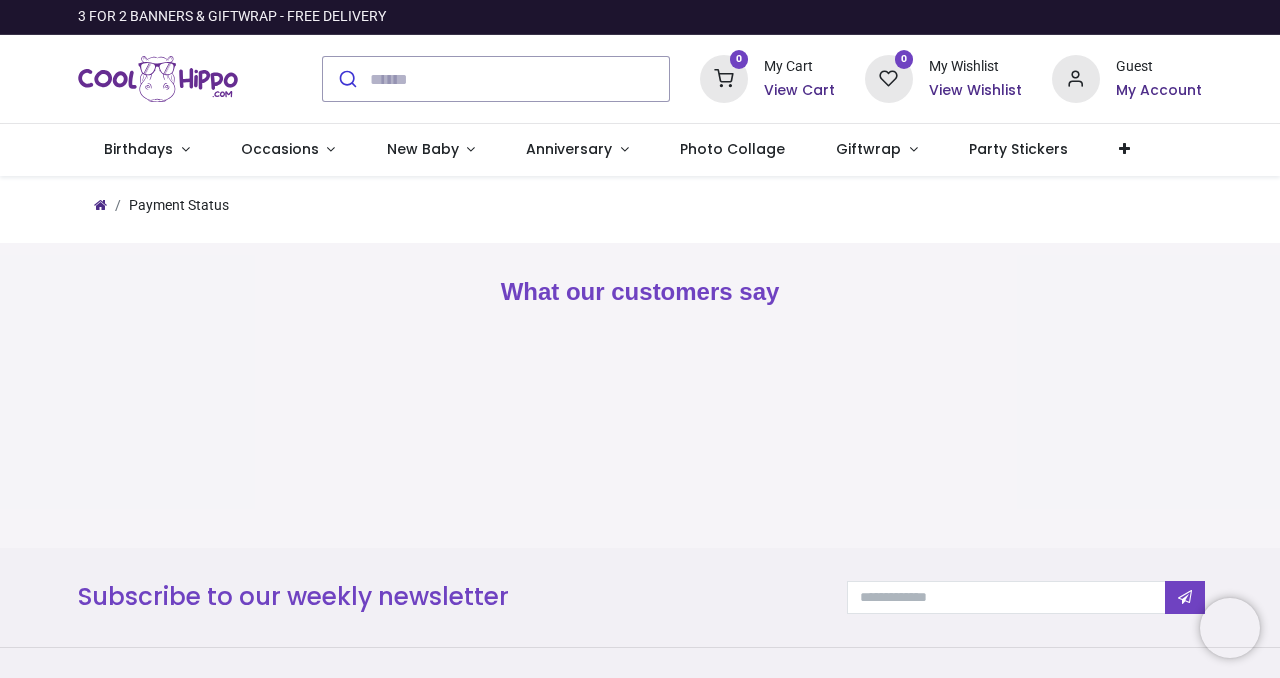 scroll, scrollTop: 0, scrollLeft: 0, axis: both 